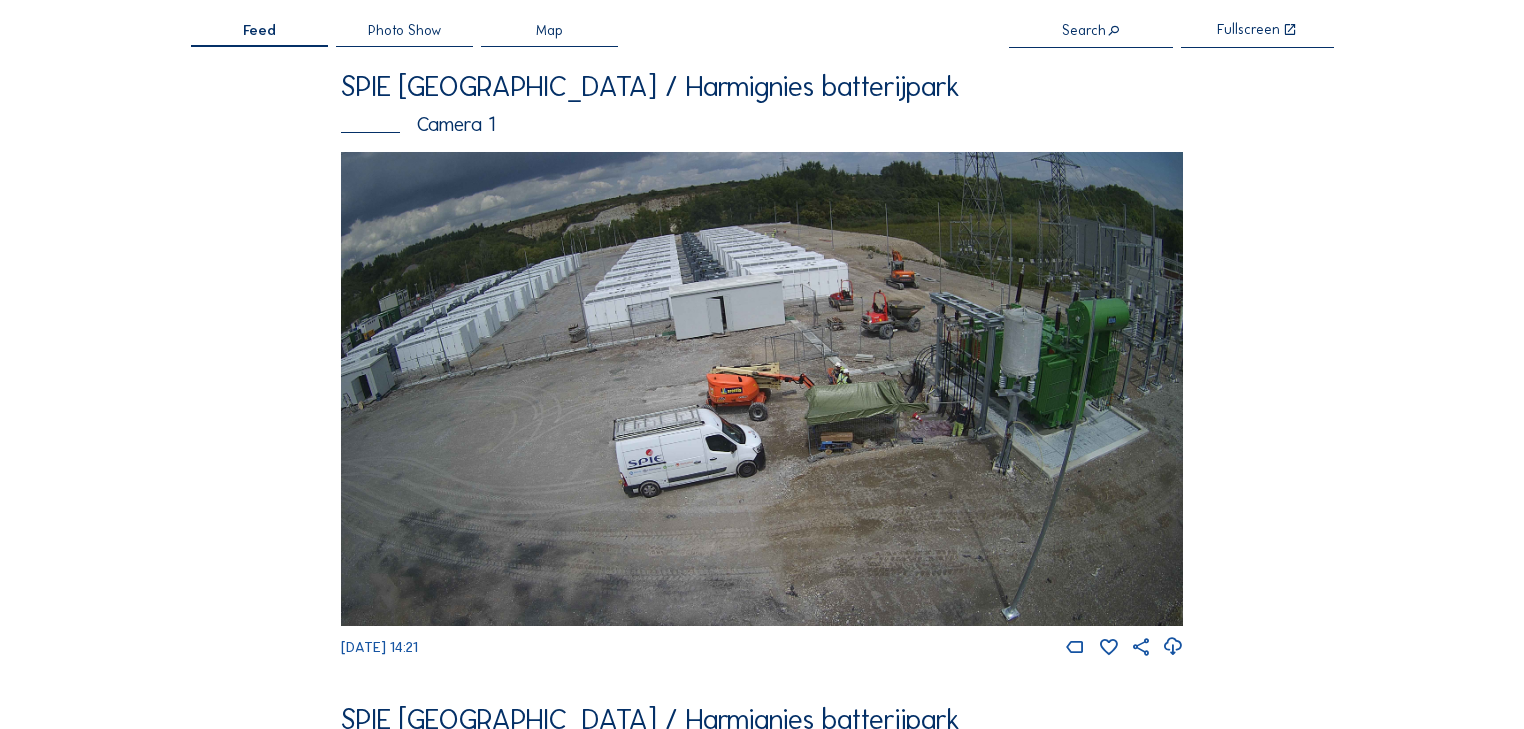 scroll, scrollTop: 0, scrollLeft: 0, axis: both 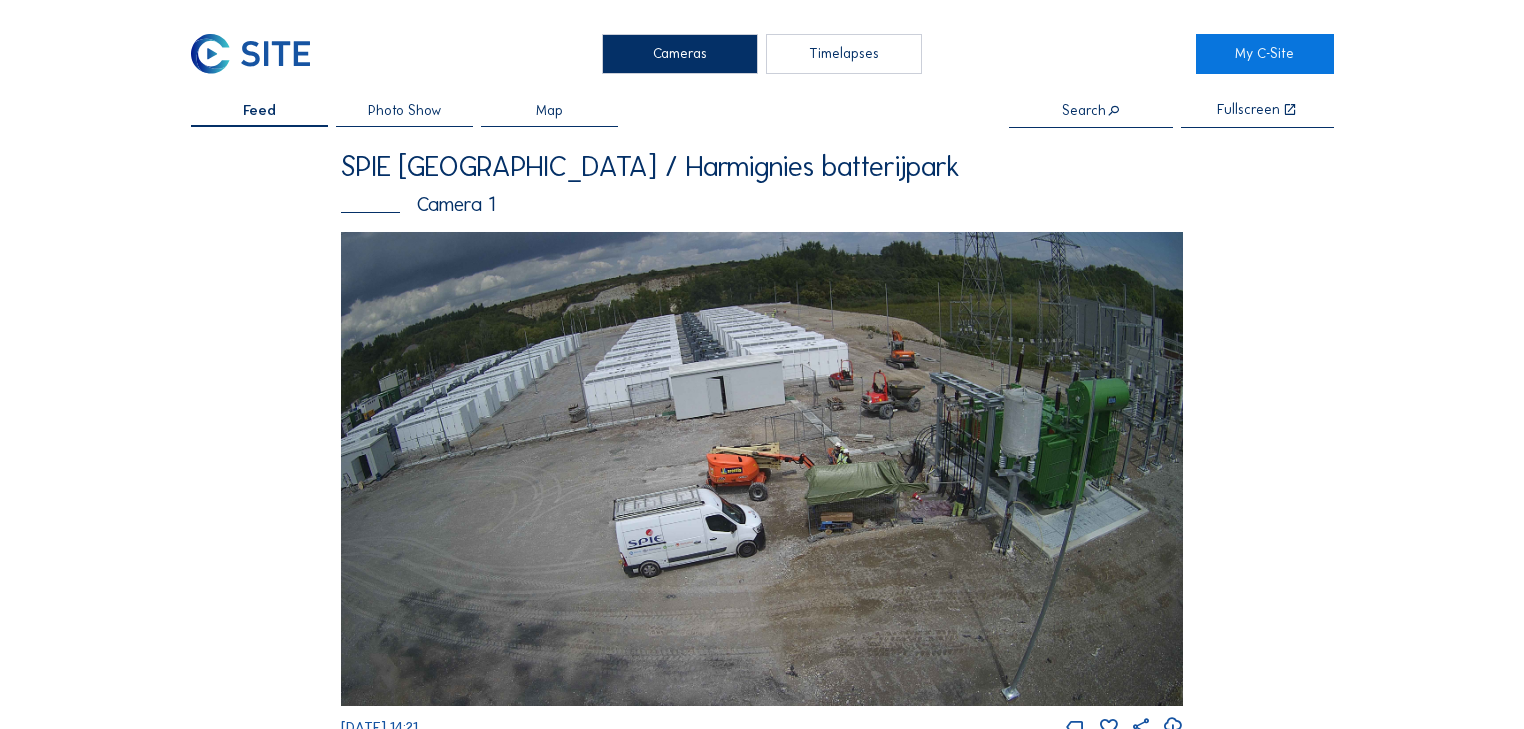 click on "Timelapses" at bounding box center [843, 54] 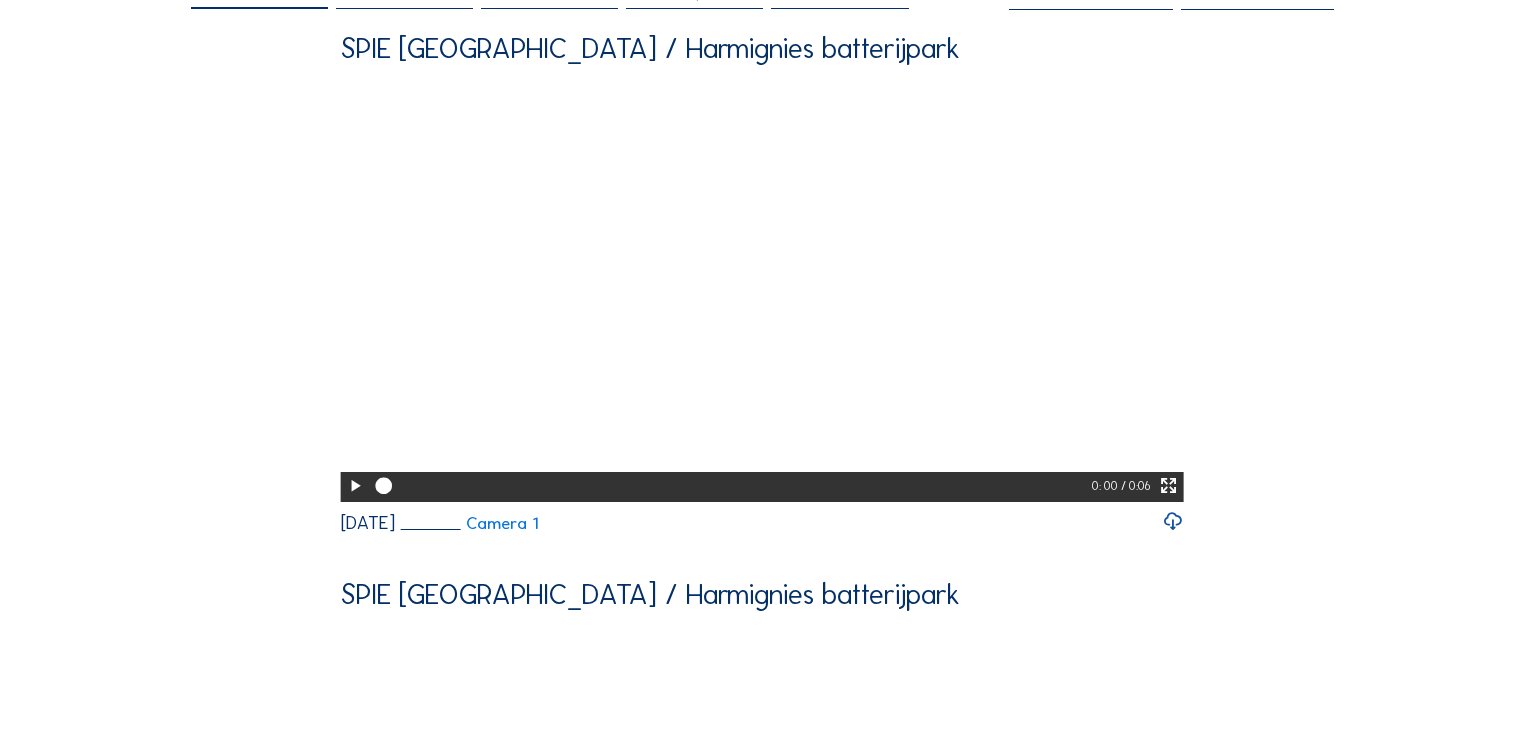 scroll, scrollTop: 0, scrollLeft: 0, axis: both 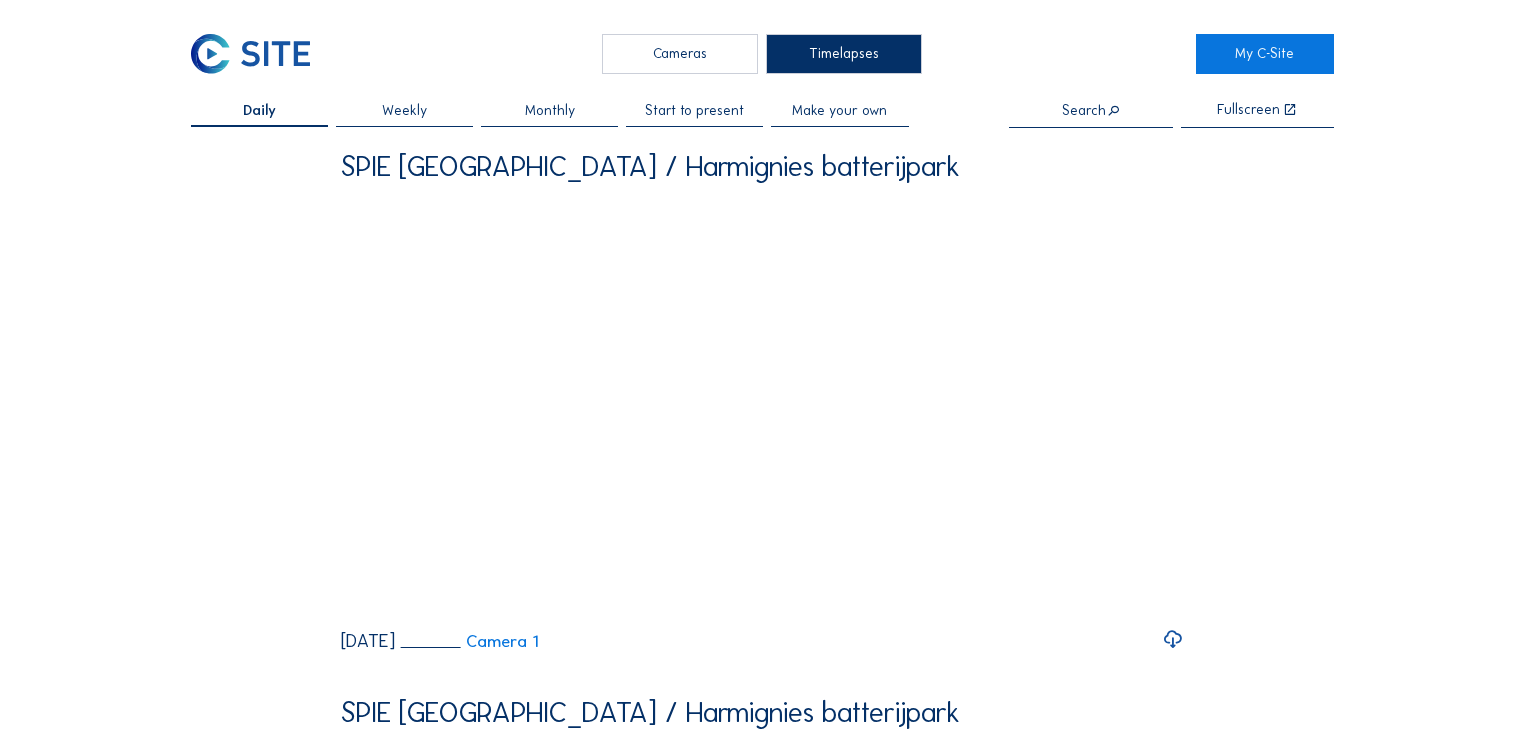 click on "Daily" at bounding box center [259, 111] 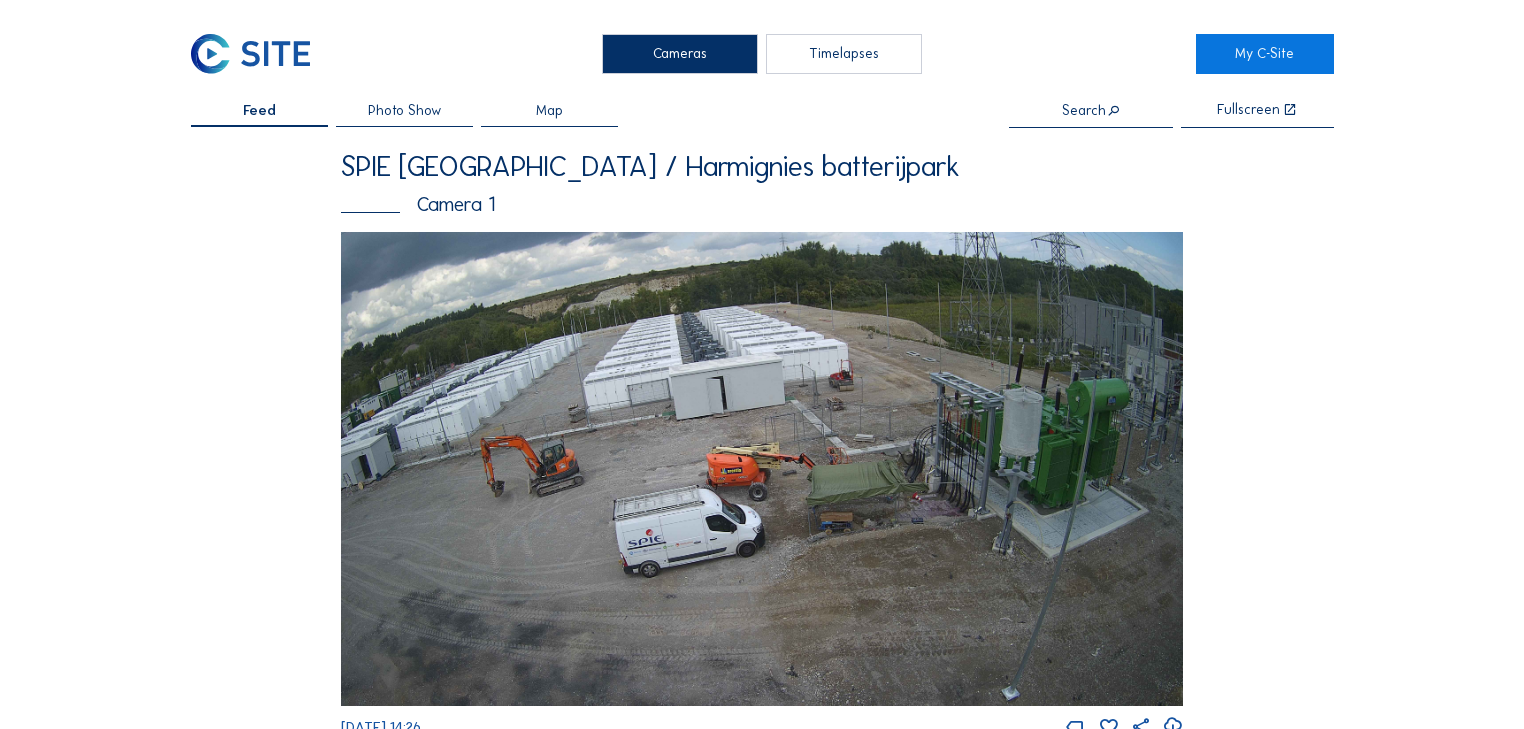 click at bounding box center (762, 469) 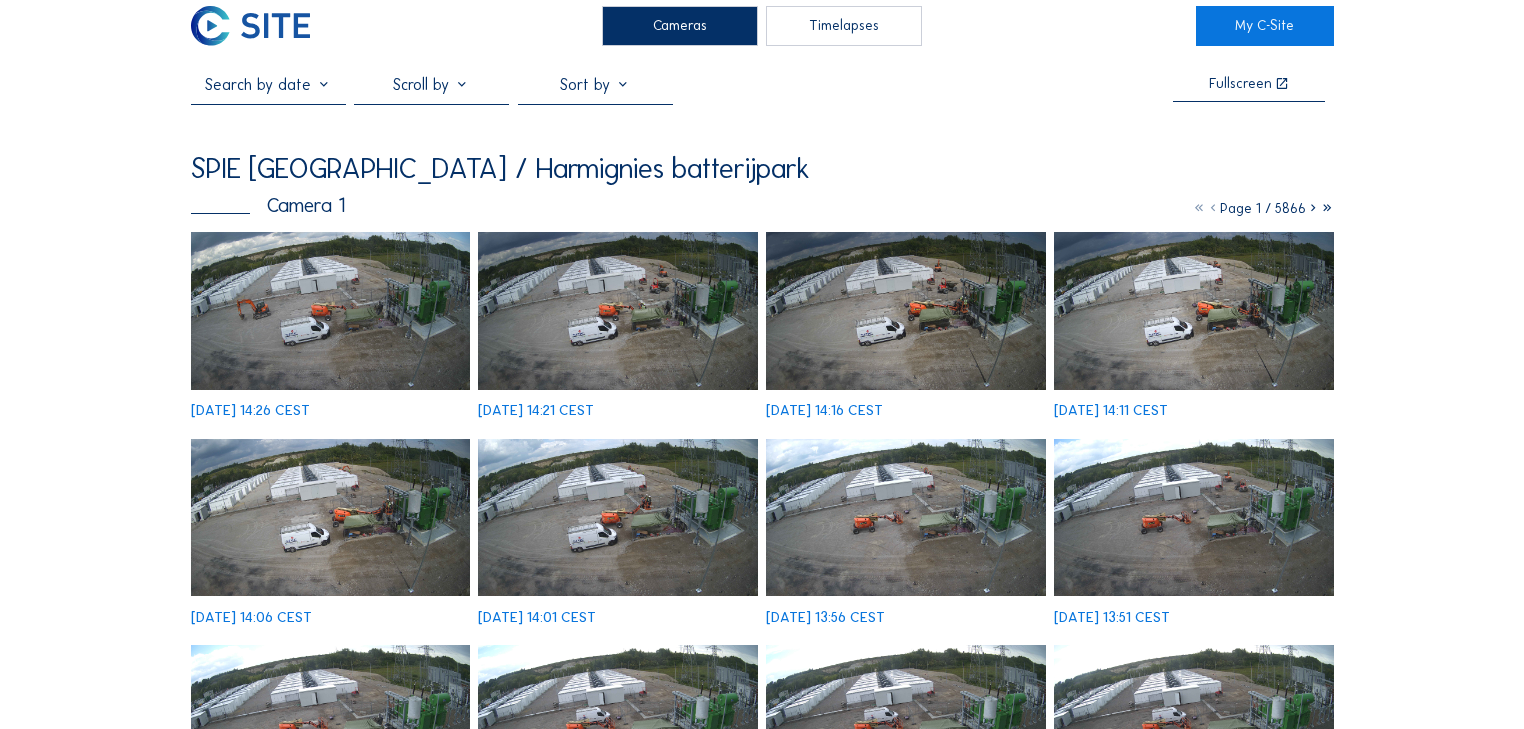 scroll, scrollTop: 0, scrollLeft: 0, axis: both 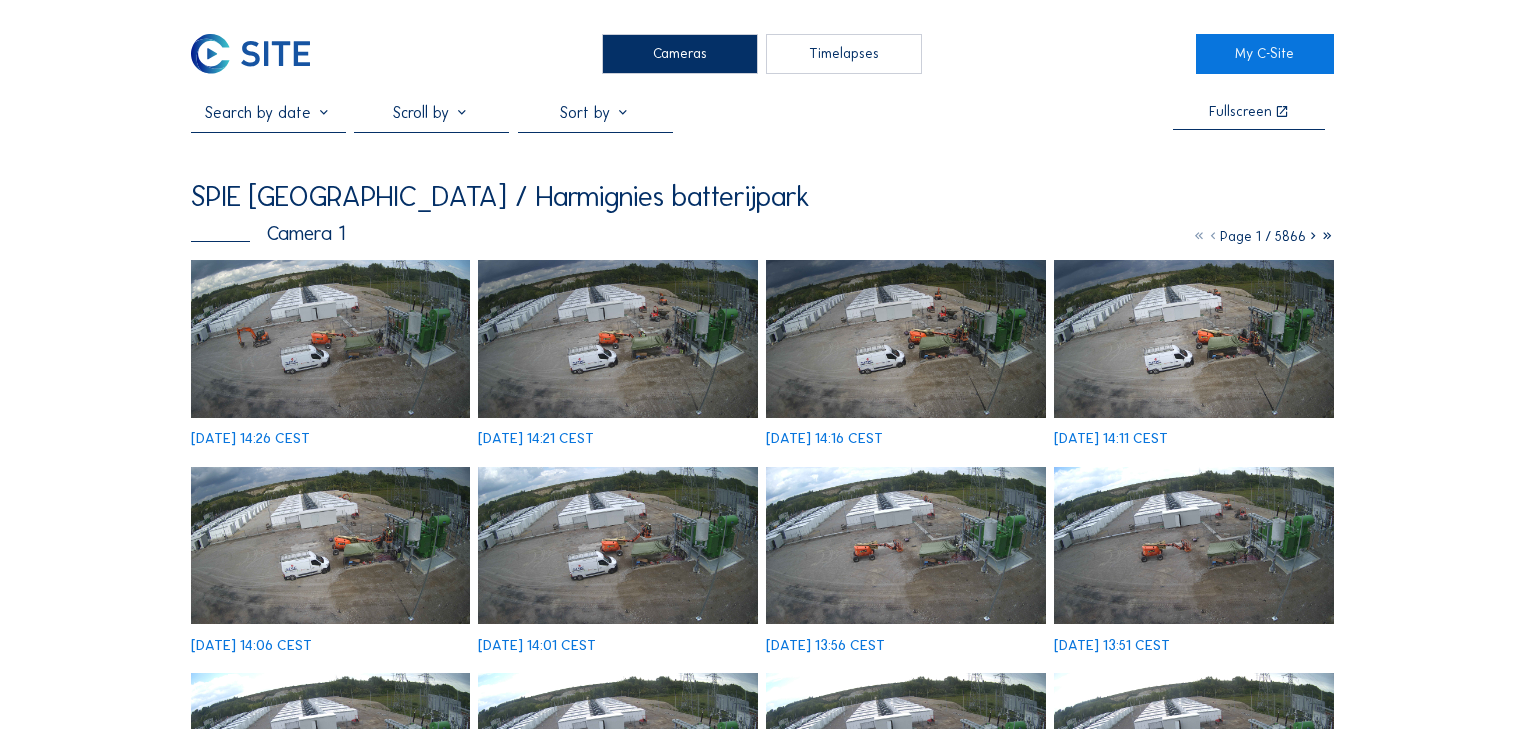 click at bounding box center [431, 117] 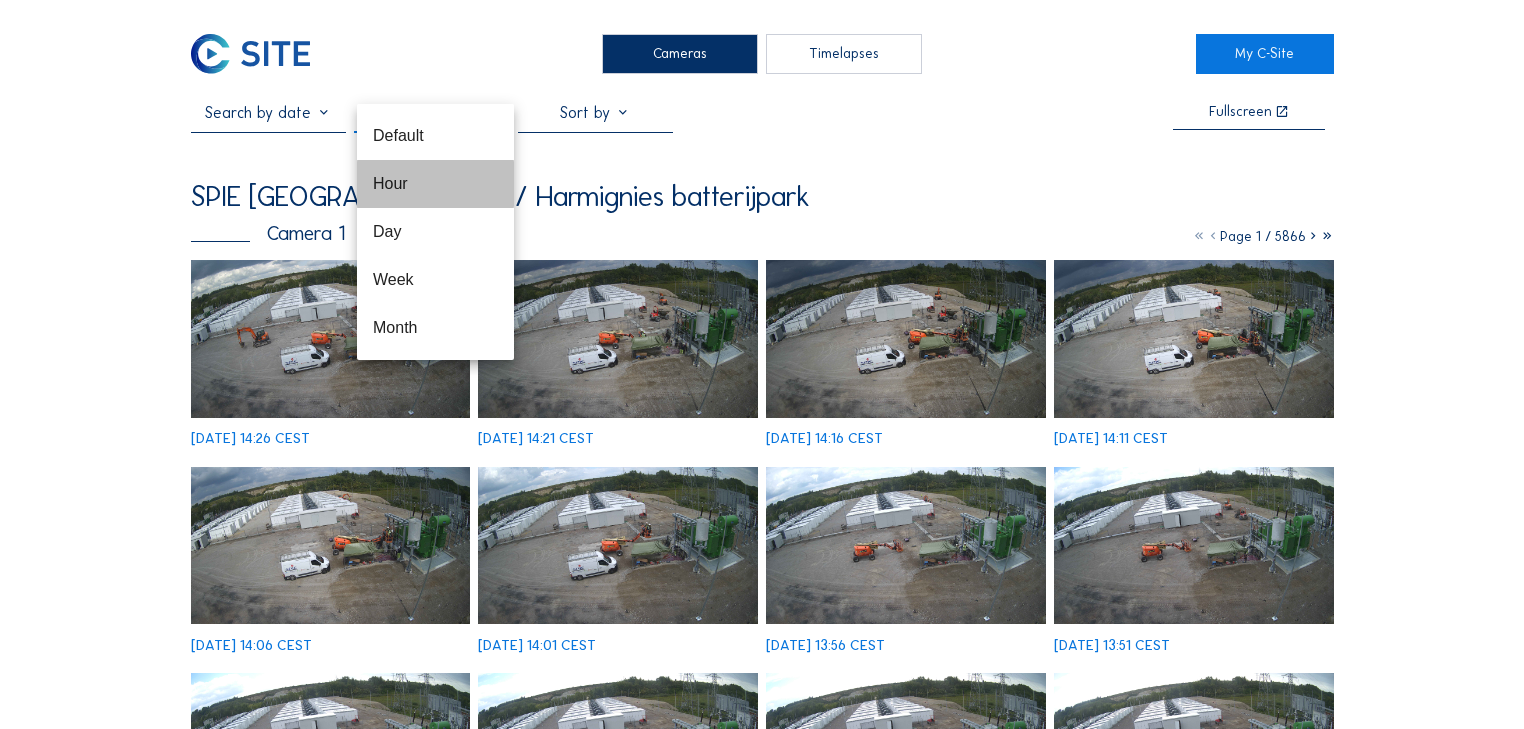 click on "Hour" at bounding box center (435, 183) 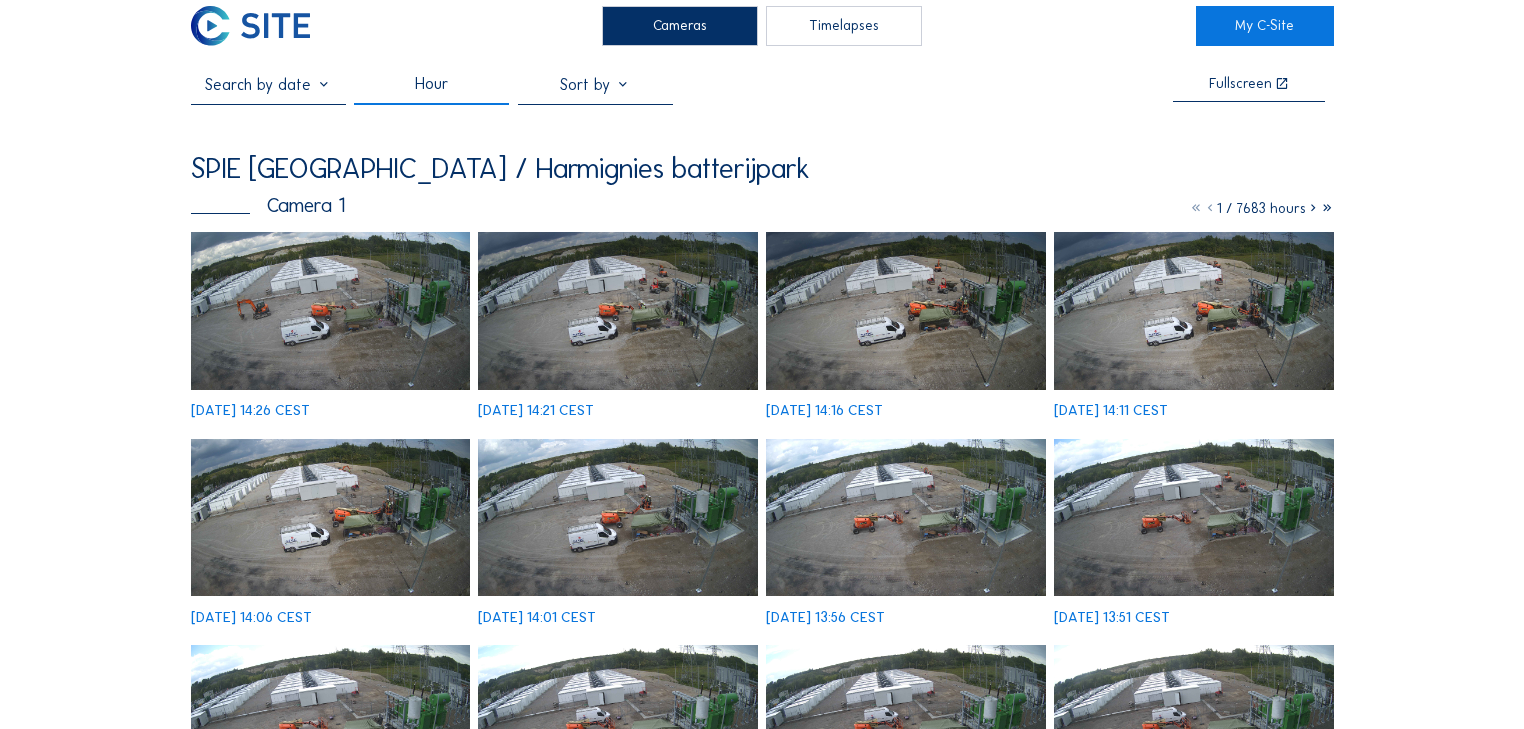 scroll, scrollTop: 0, scrollLeft: 0, axis: both 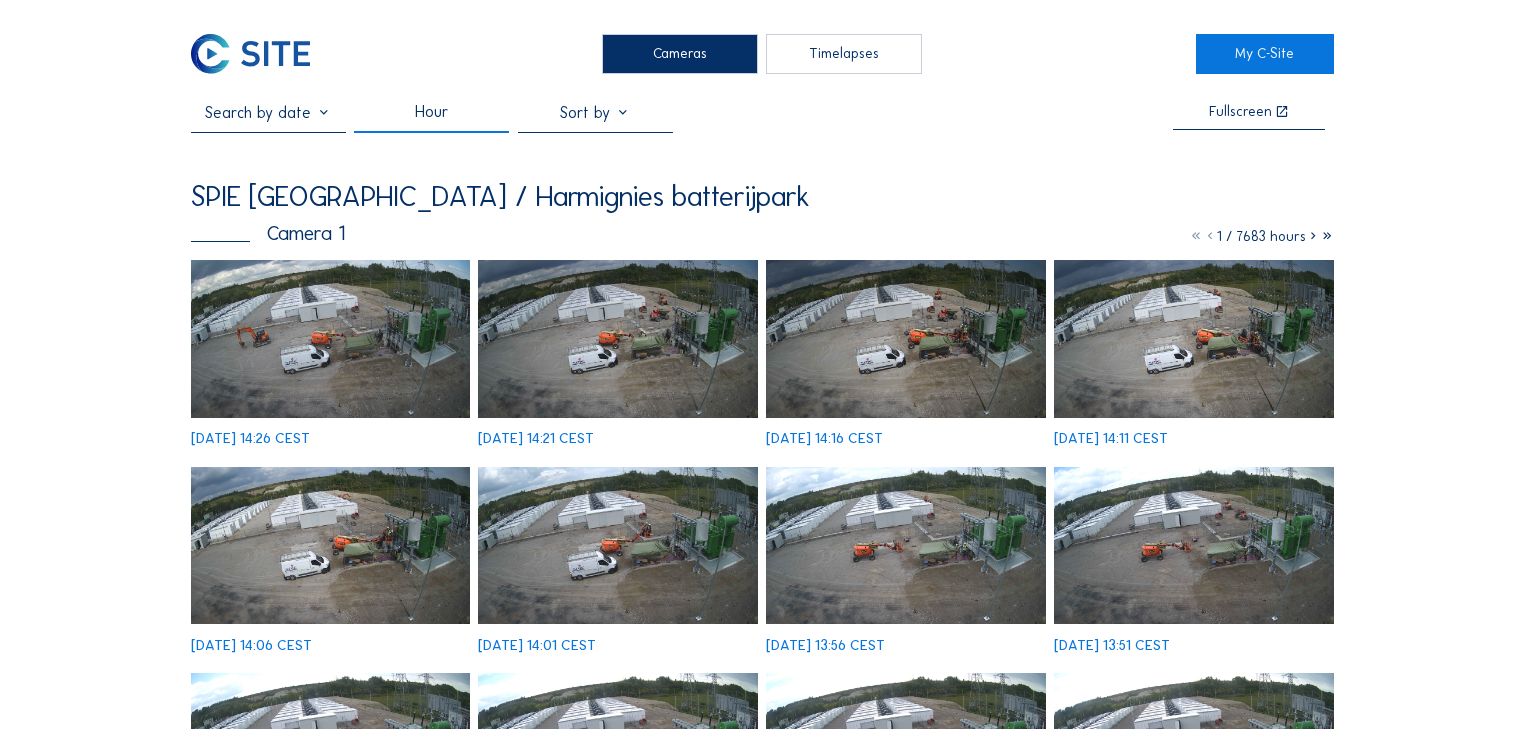click on "Hour" at bounding box center (432, 119) 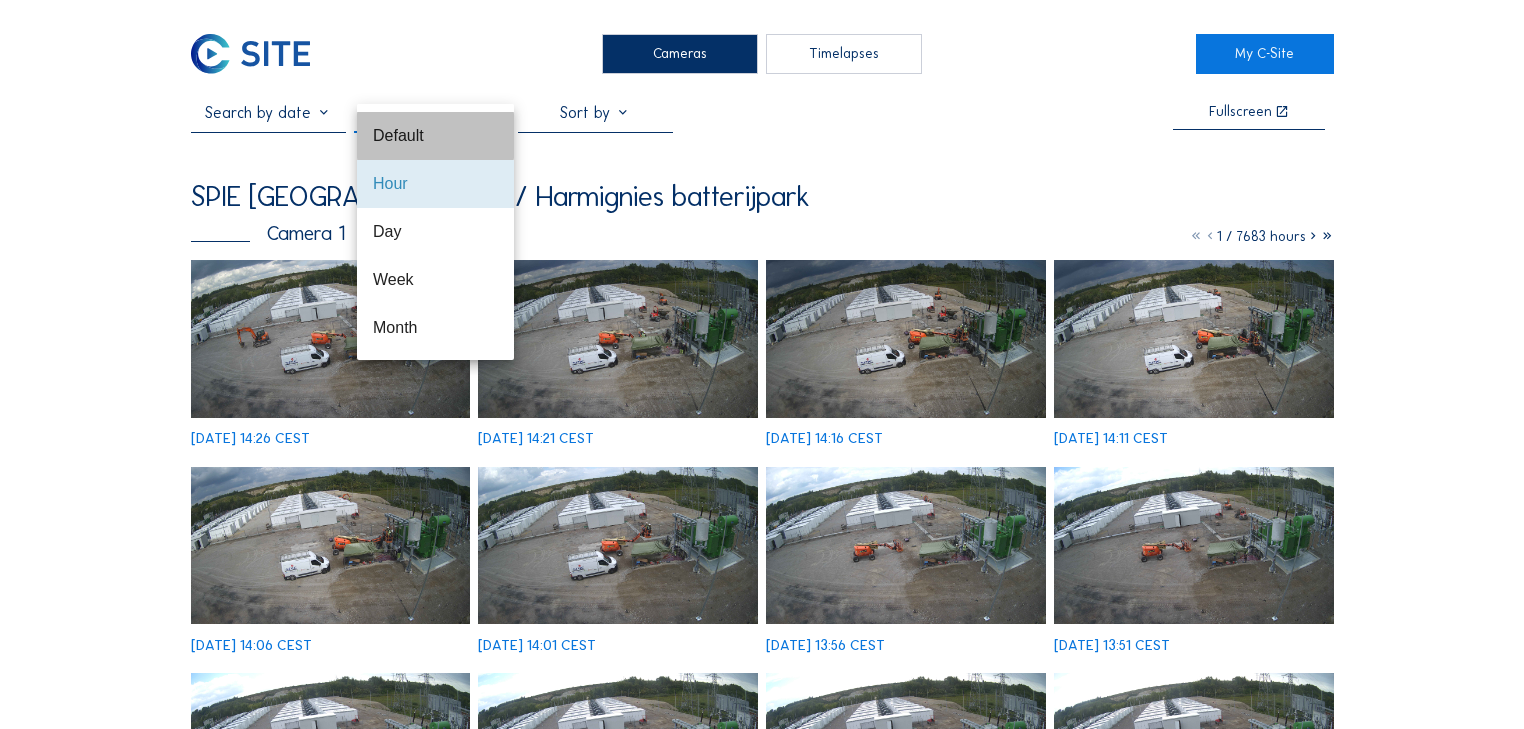 click on "Default" at bounding box center (435, 135) 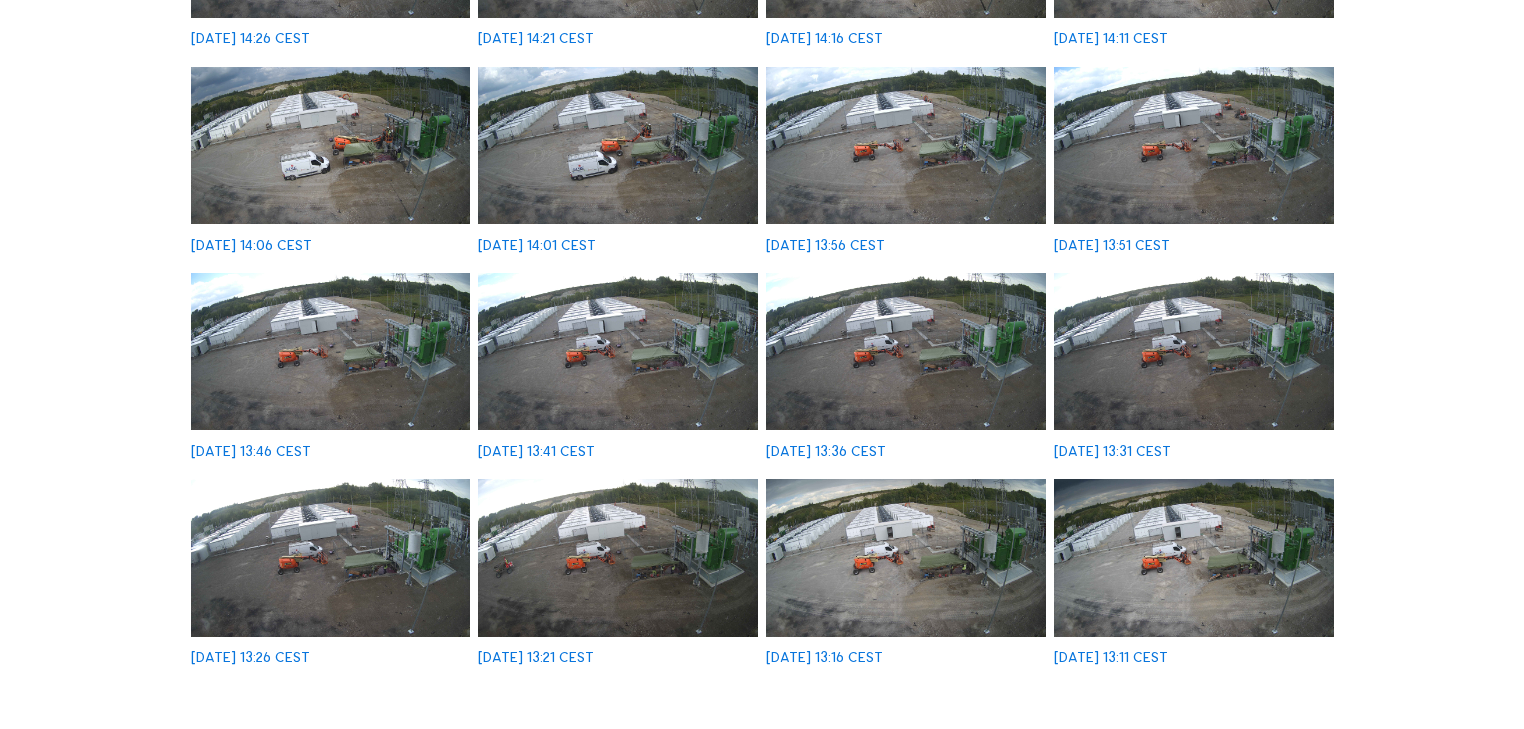 scroll, scrollTop: 384, scrollLeft: 0, axis: vertical 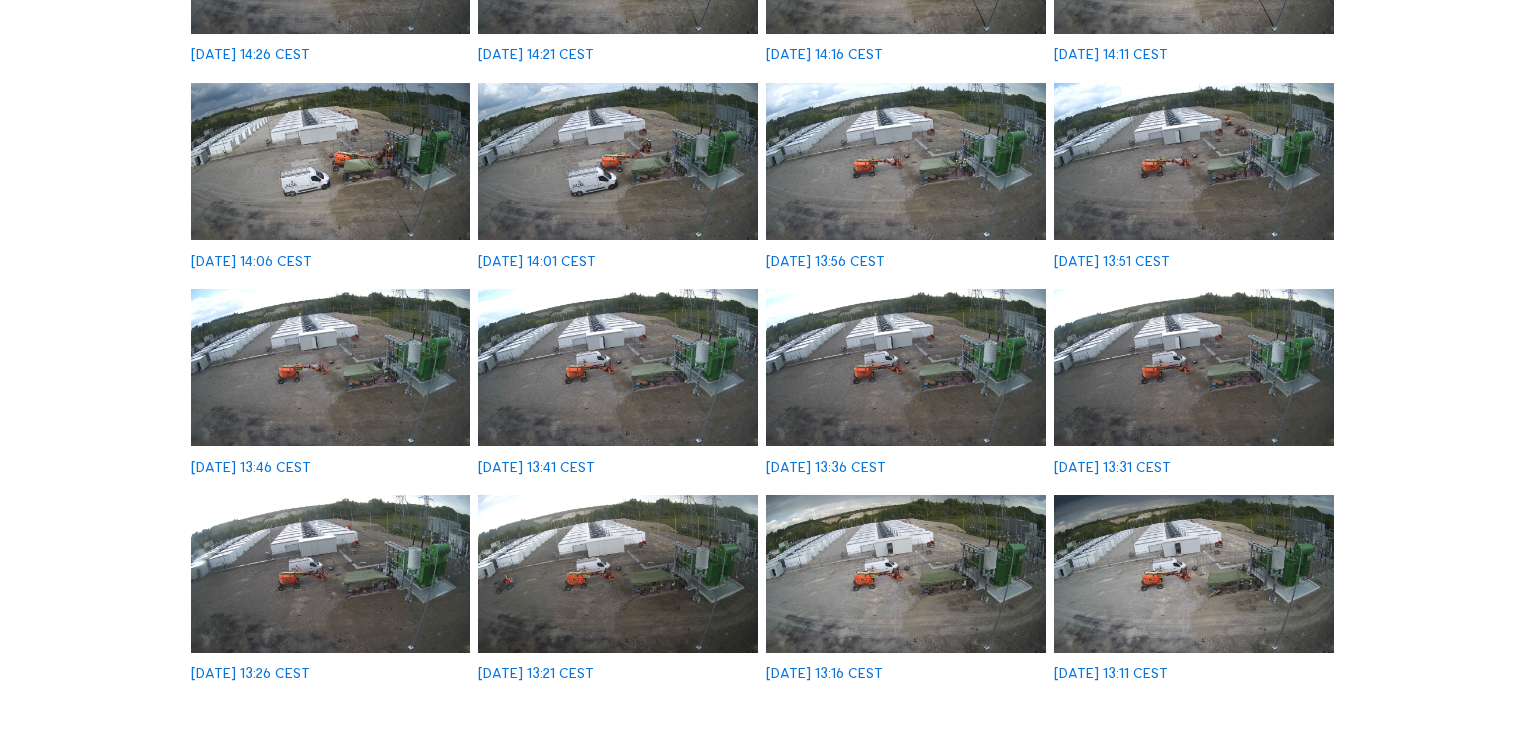 click at bounding box center [1194, 573] 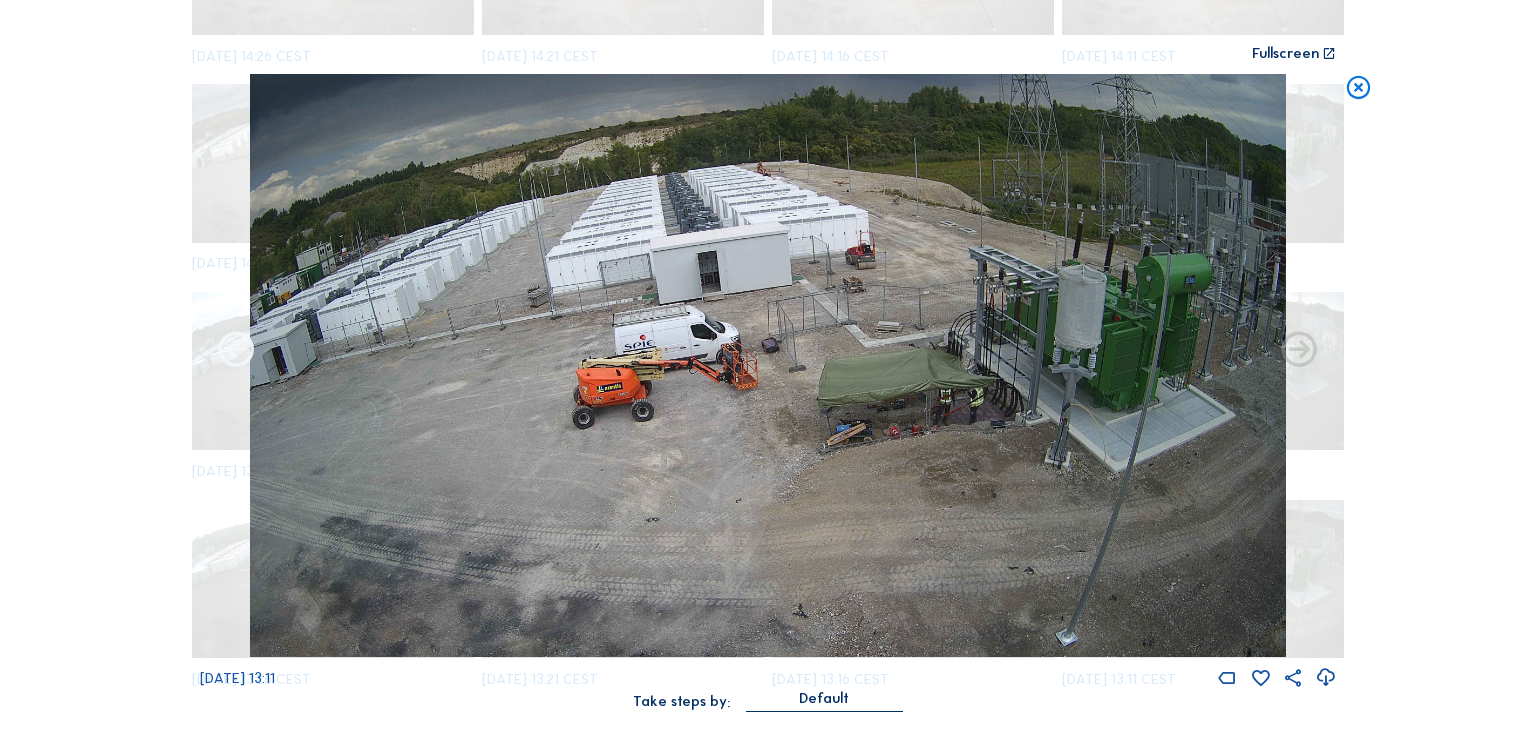 click at bounding box center [236, 351] 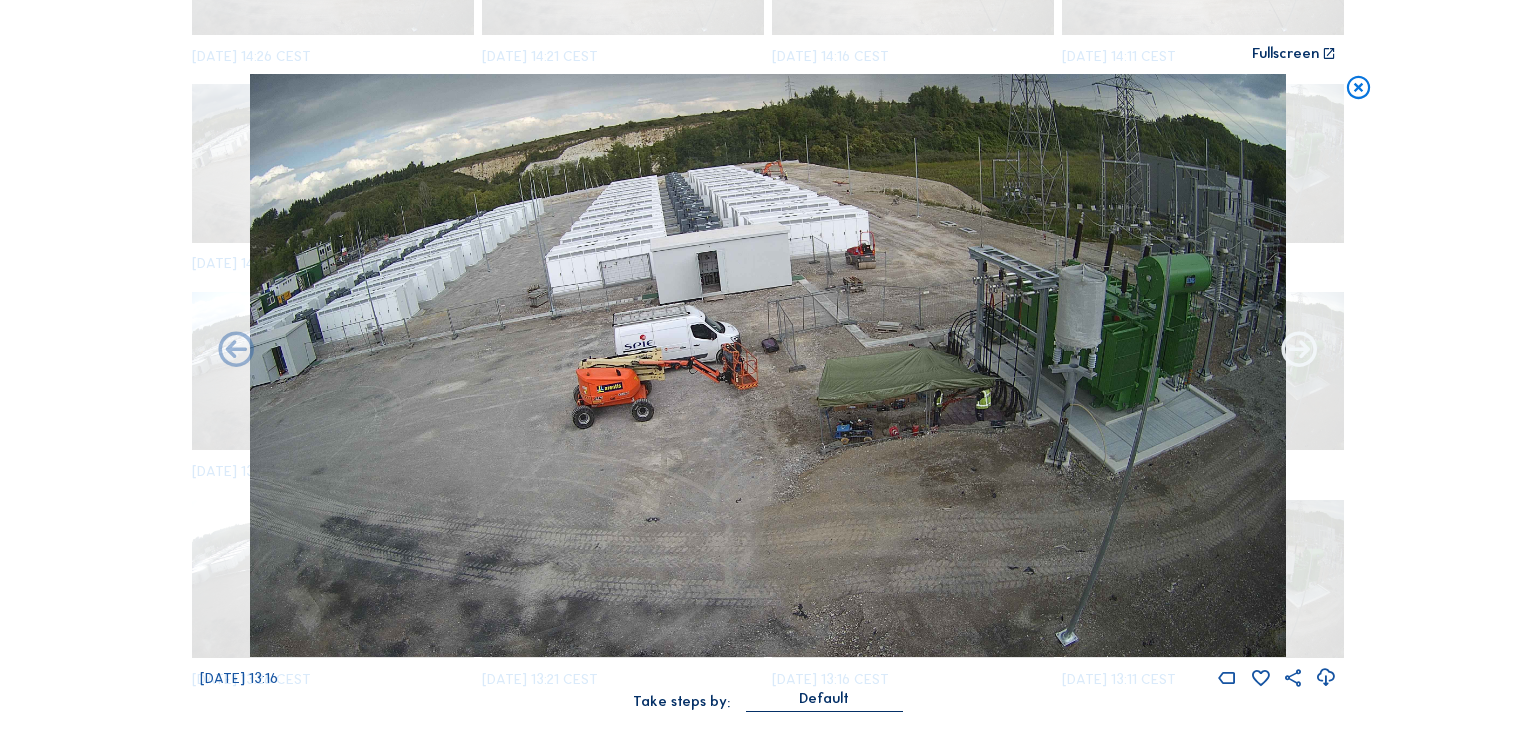 click at bounding box center (1299, 351) 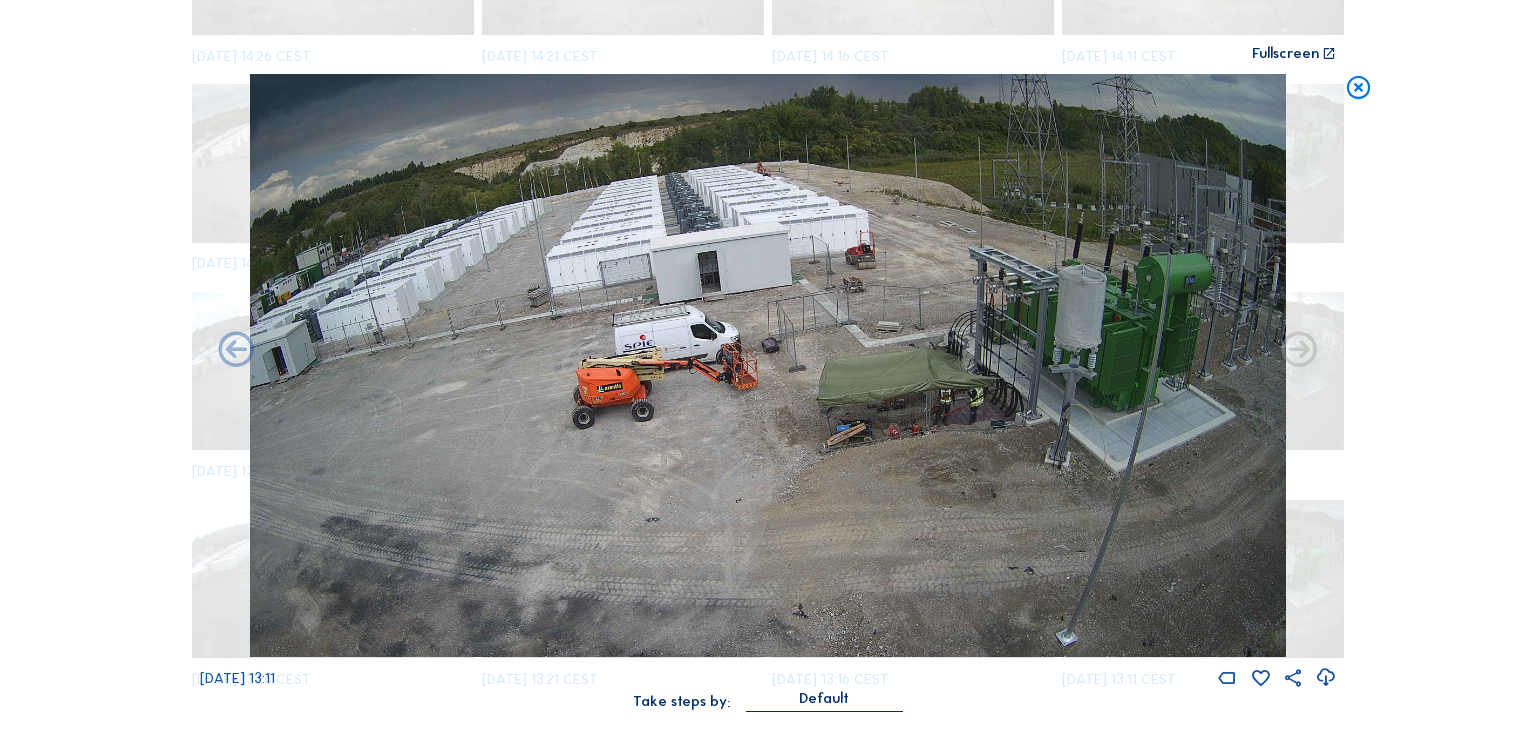 click at bounding box center (1299, 351) 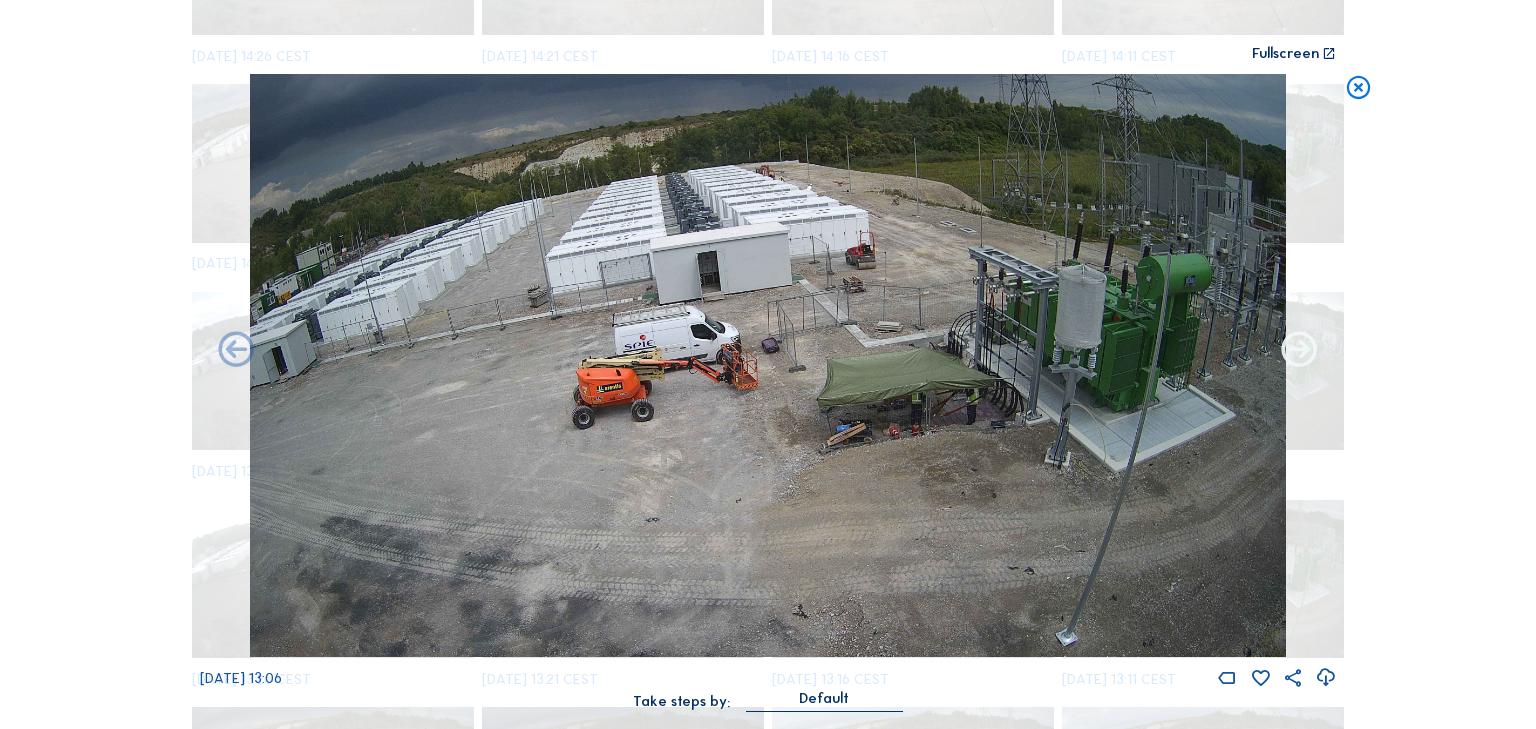 click at bounding box center [1299, 351] 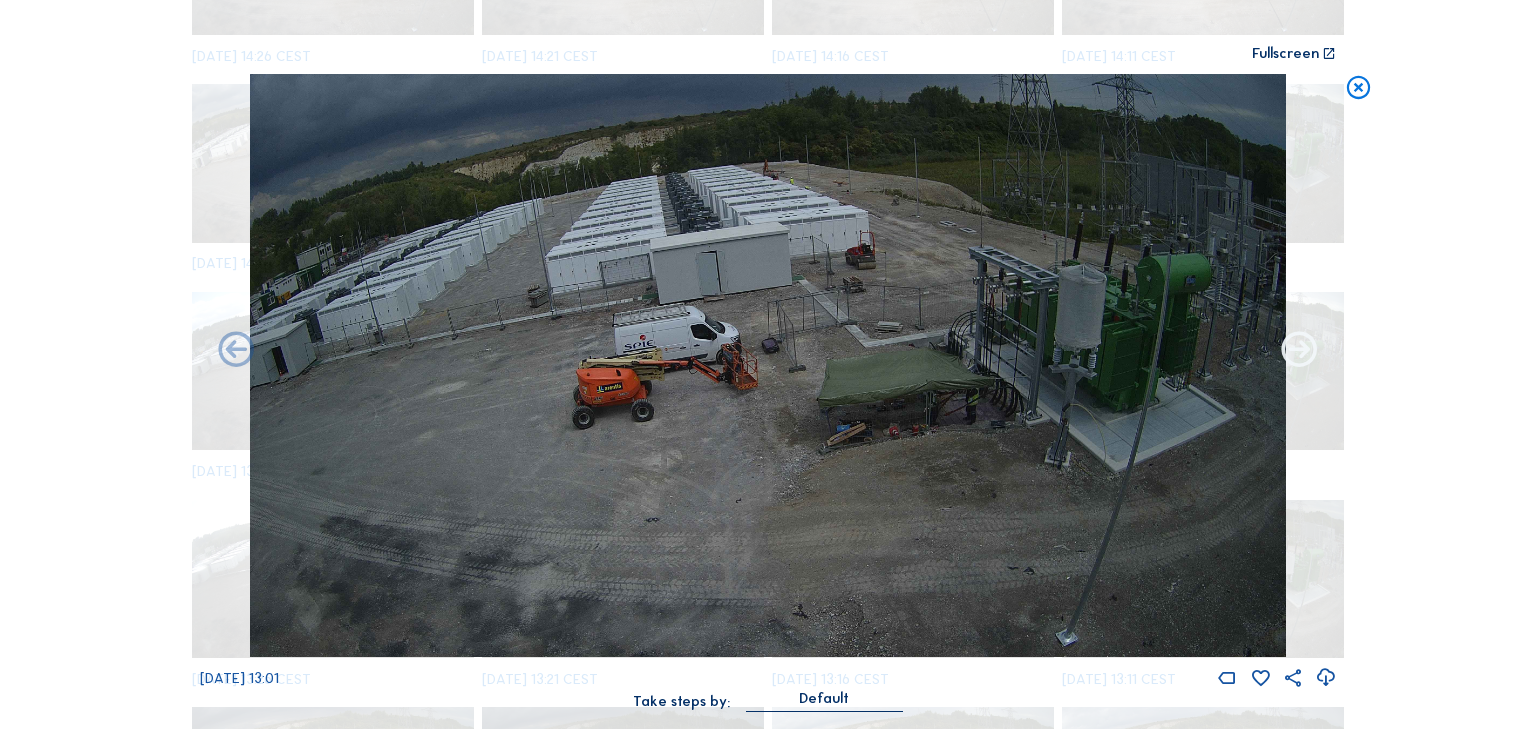 click at bounding box center (1299, 351) 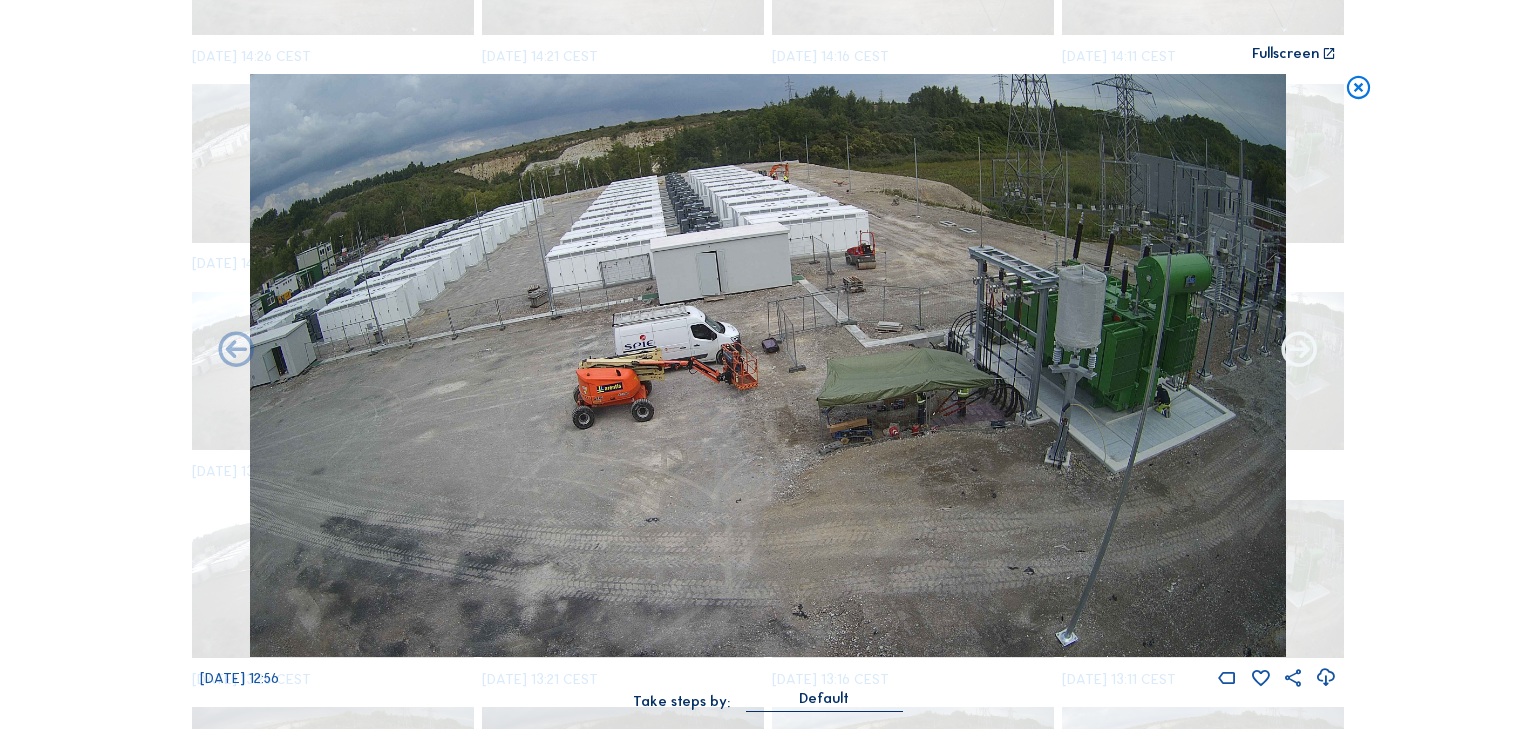 click at bounding box center [1299, 351] 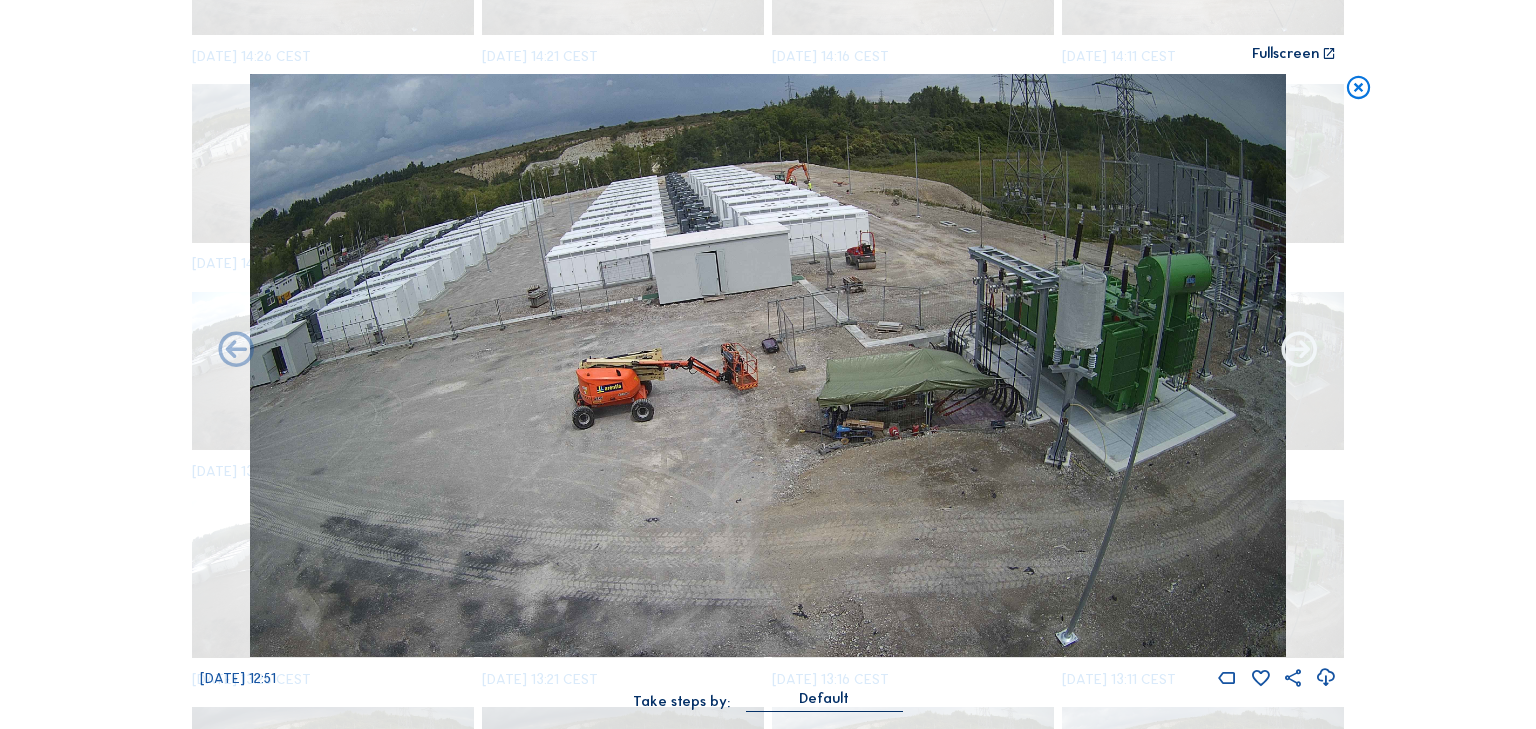 click at bounding box center [1299, 351] 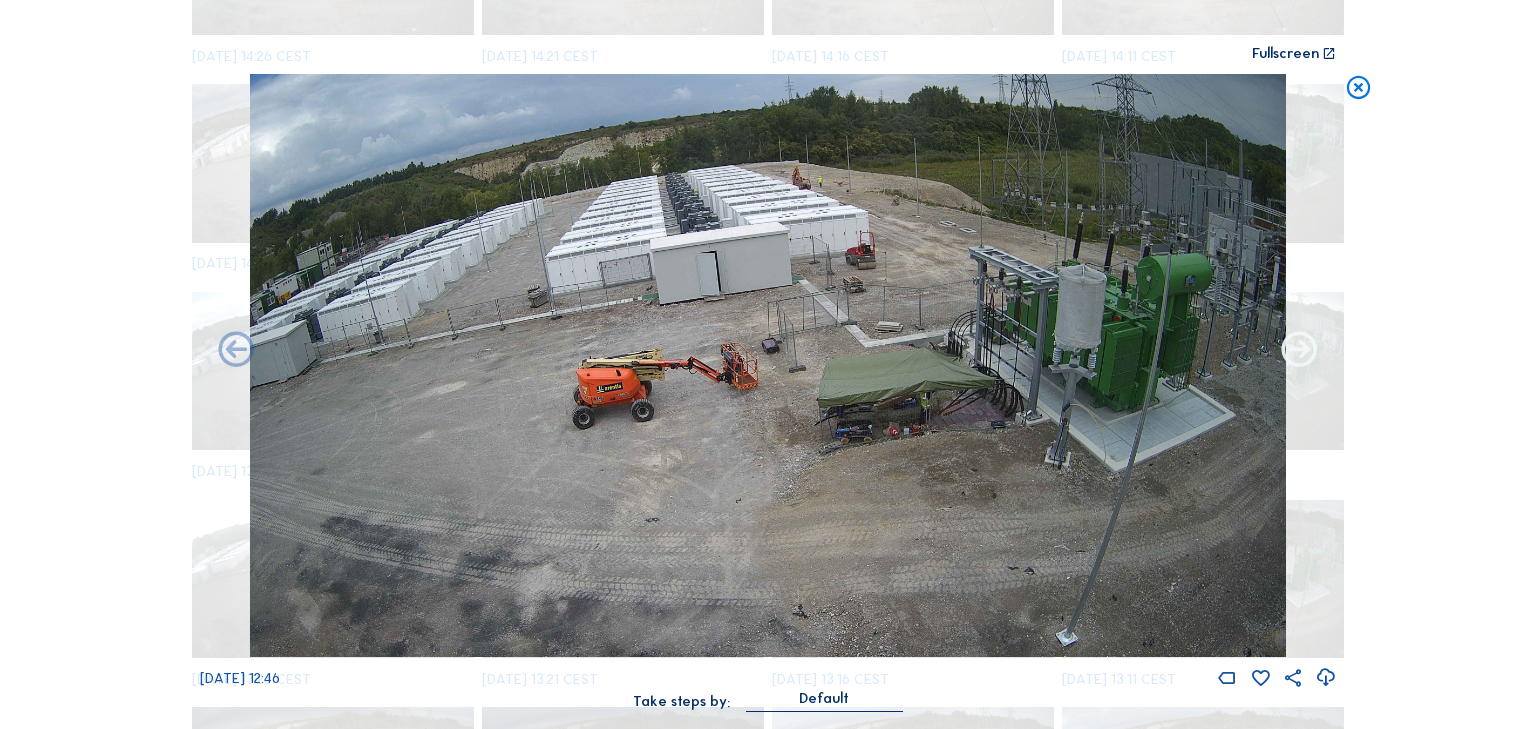 click at bounding box center [1299, 351] 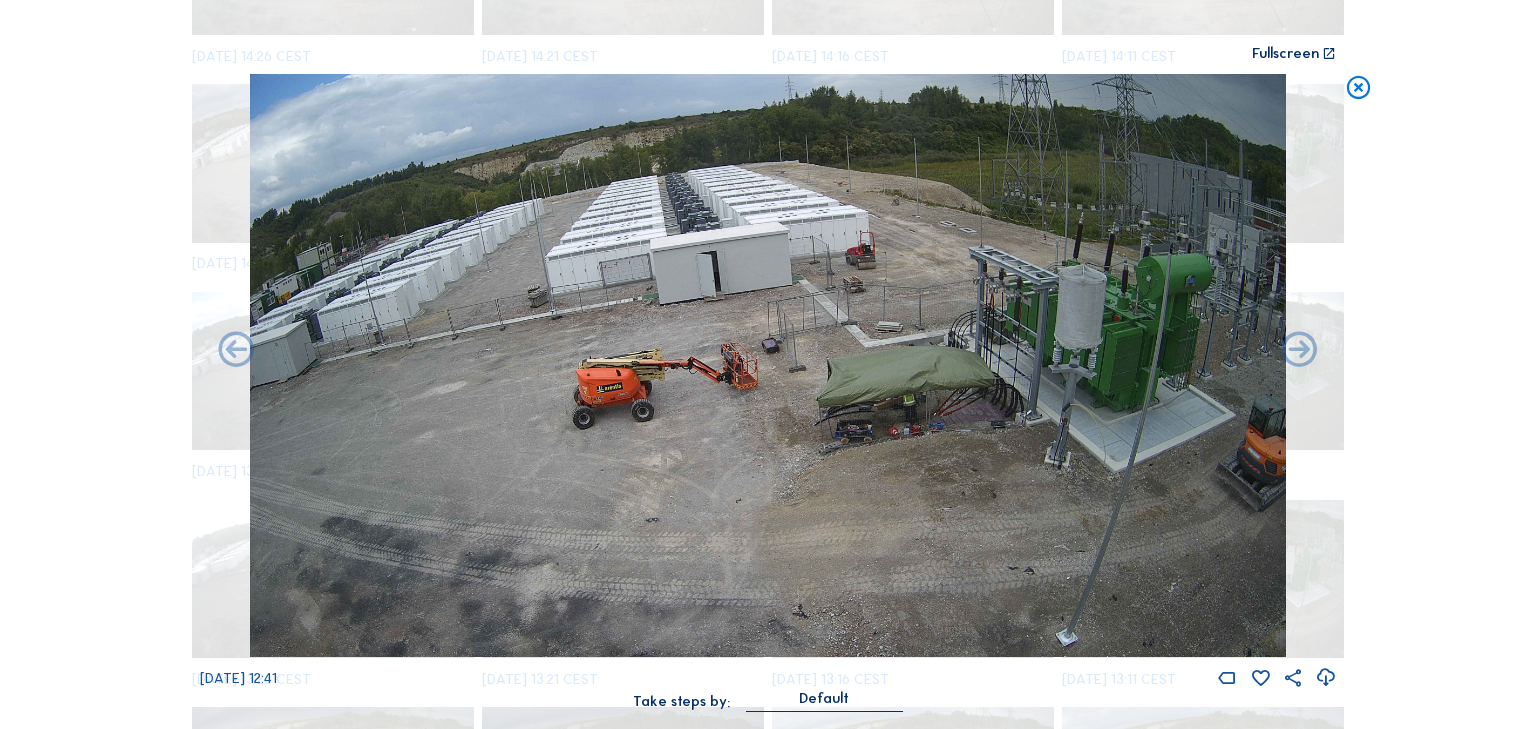click at bounding box center (1299, 351) 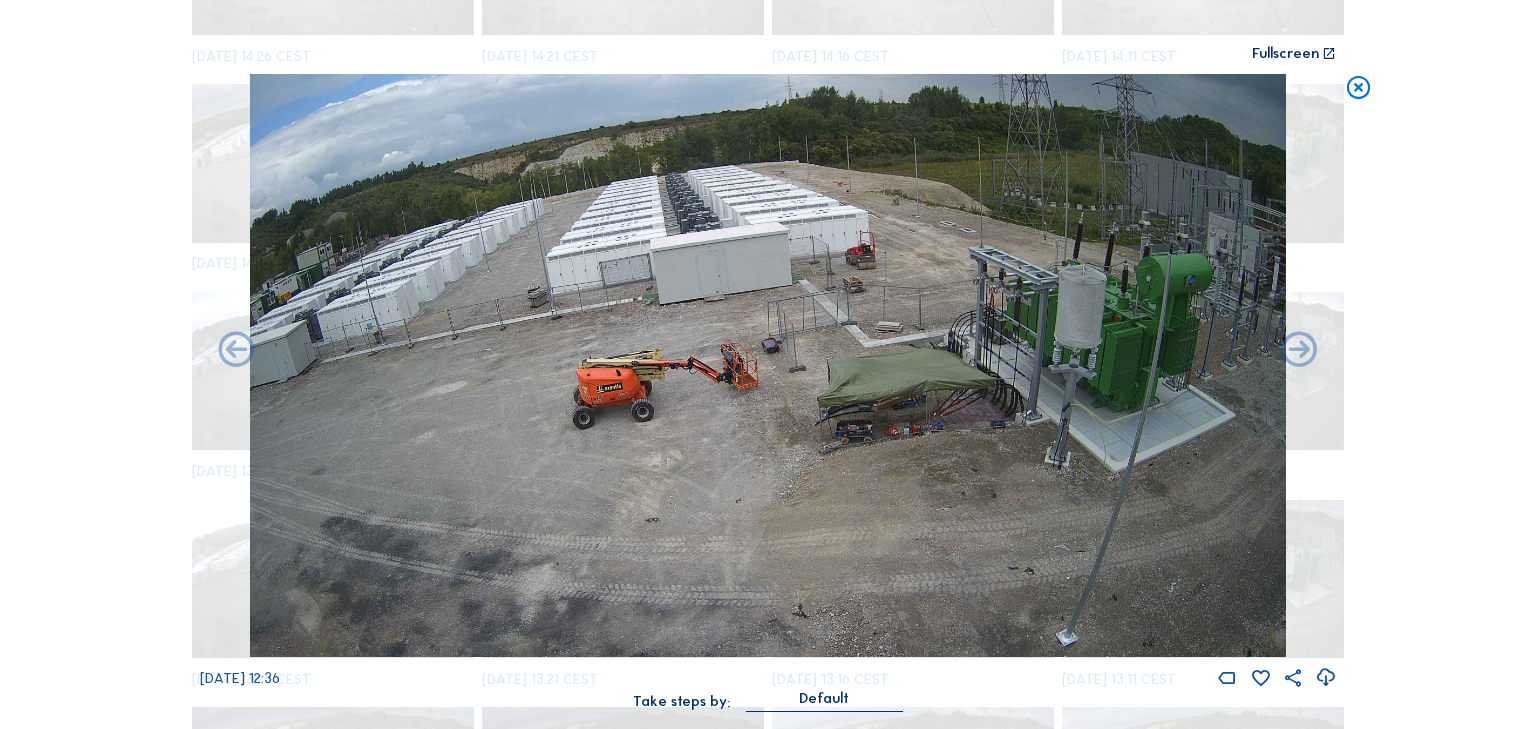 click at bounding box center (1299, 351) 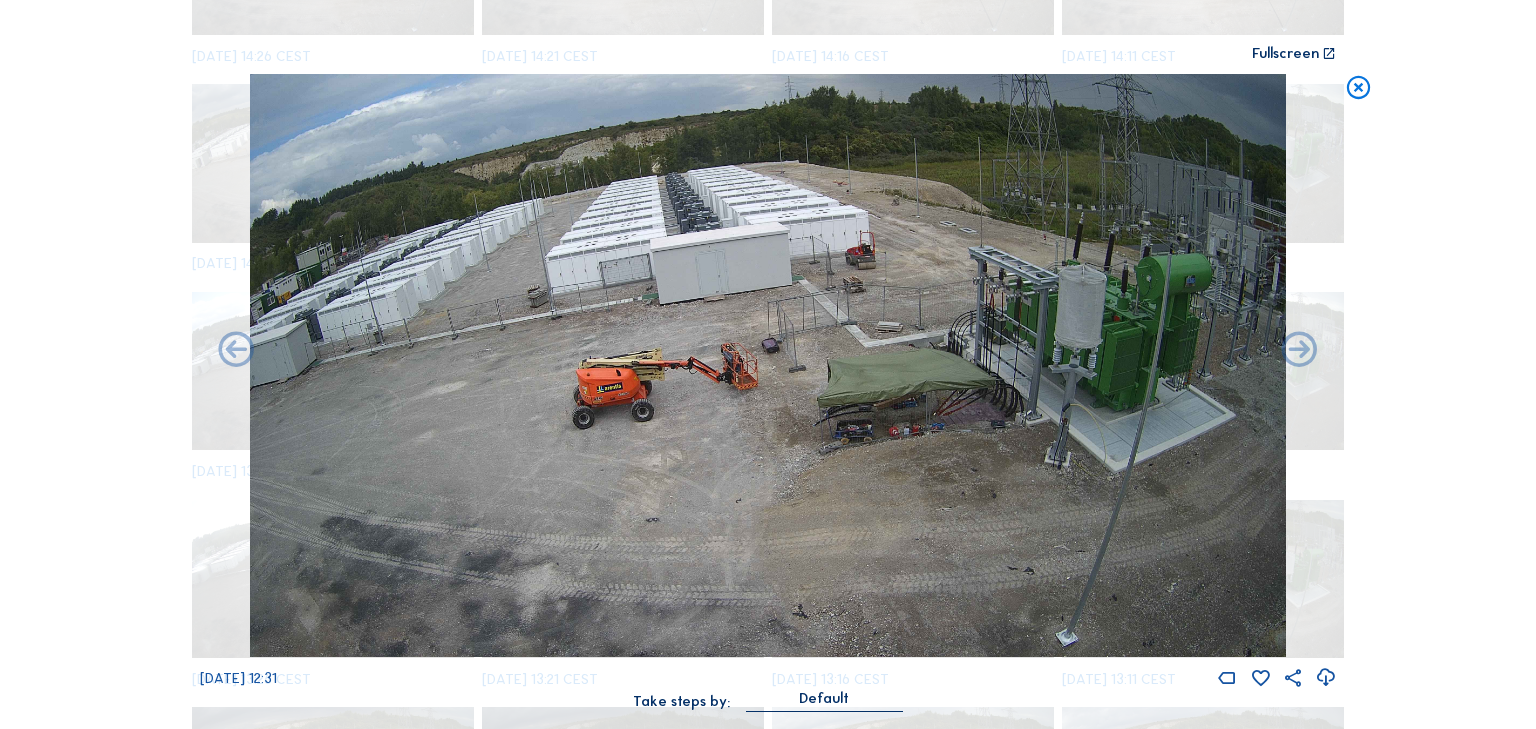 click at bounding box center (1299, 351) 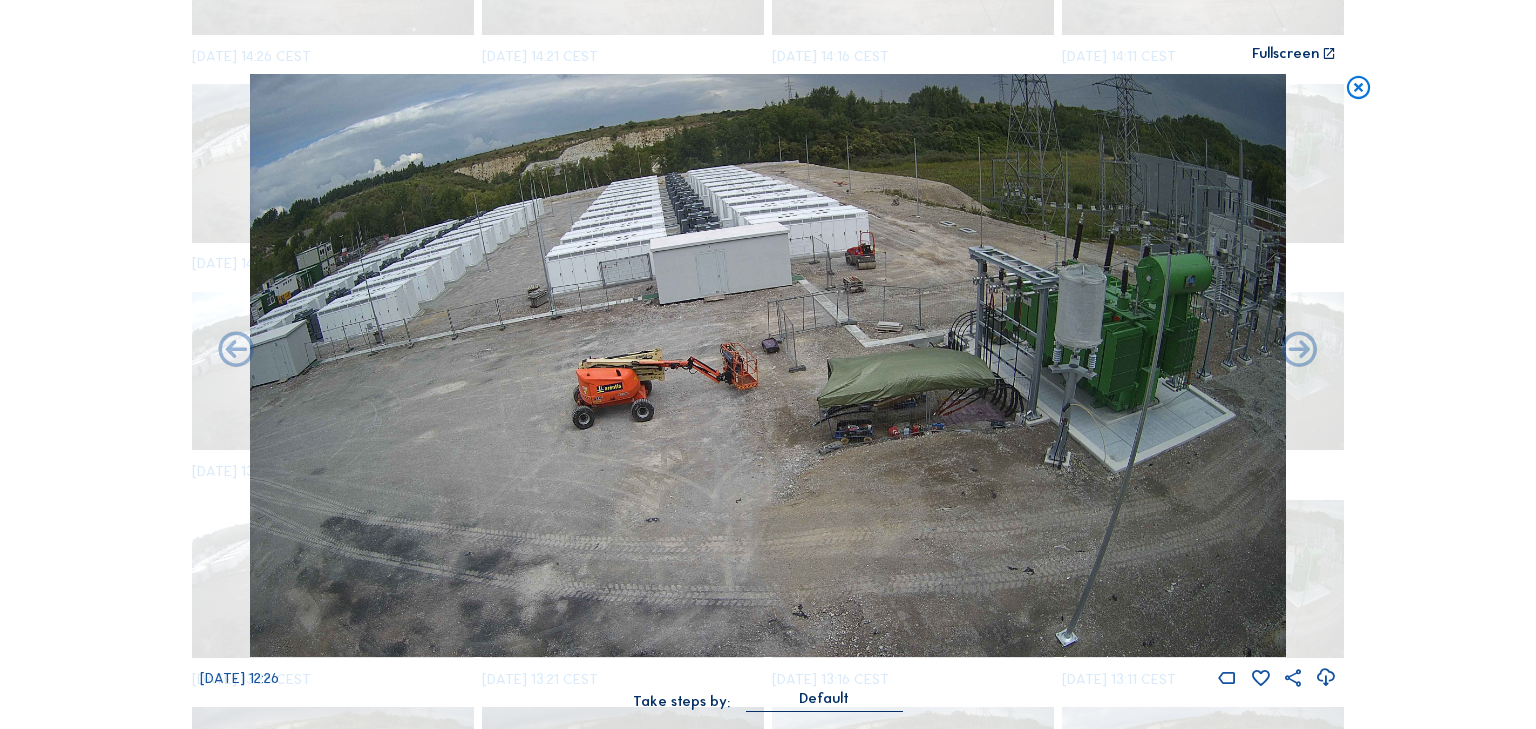 click at bounding box center (1299, 351) 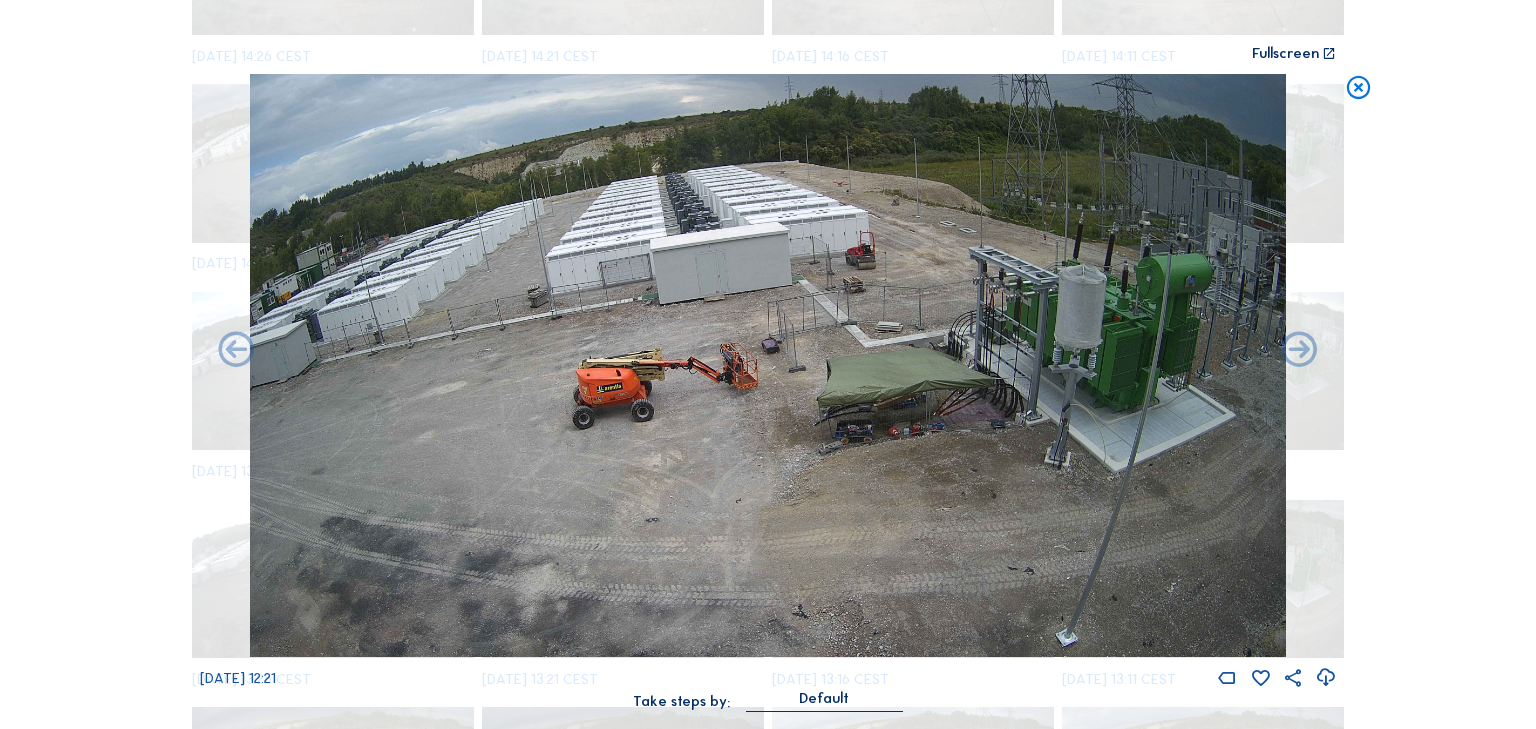 click at bounding box center [1299, 351] 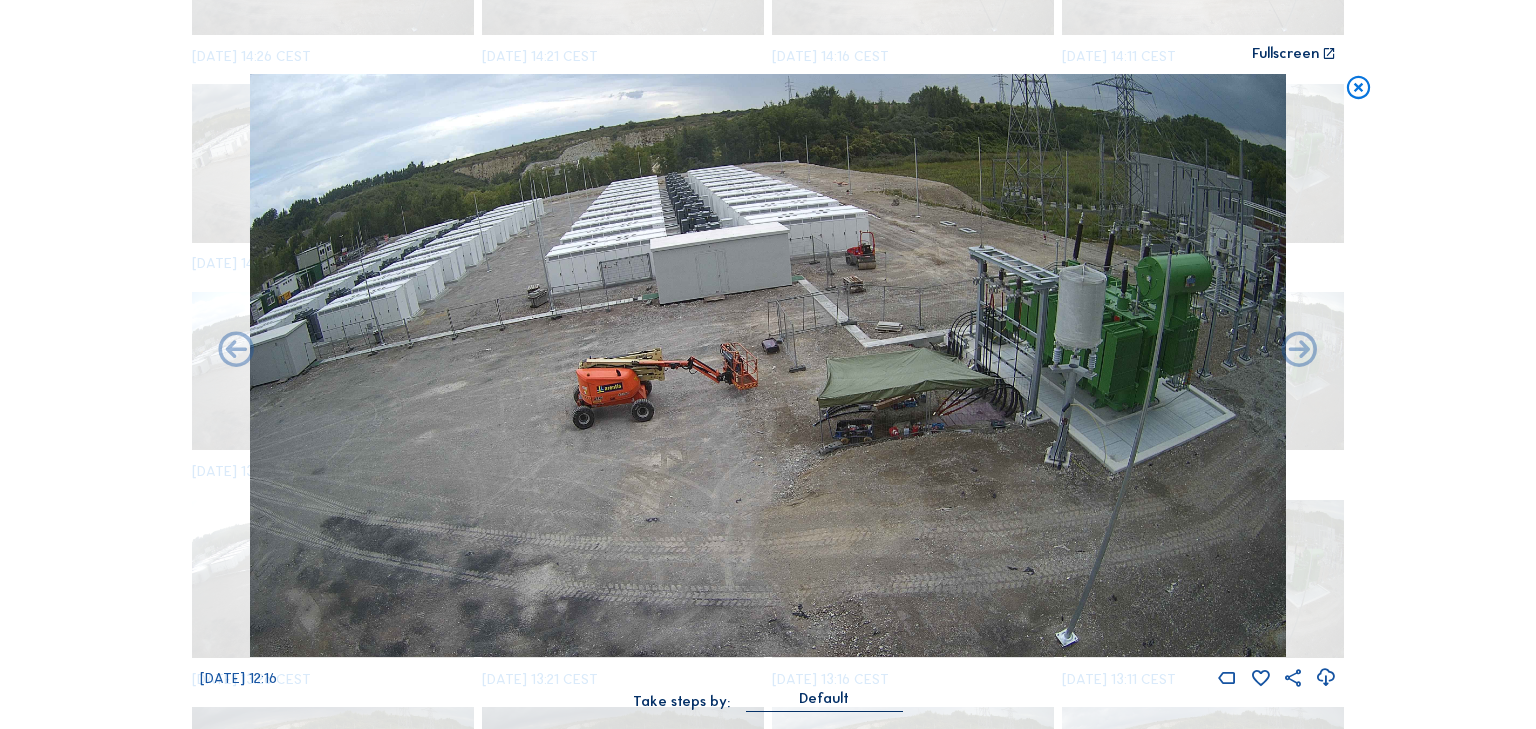 click at bounding box center [1299, 351] 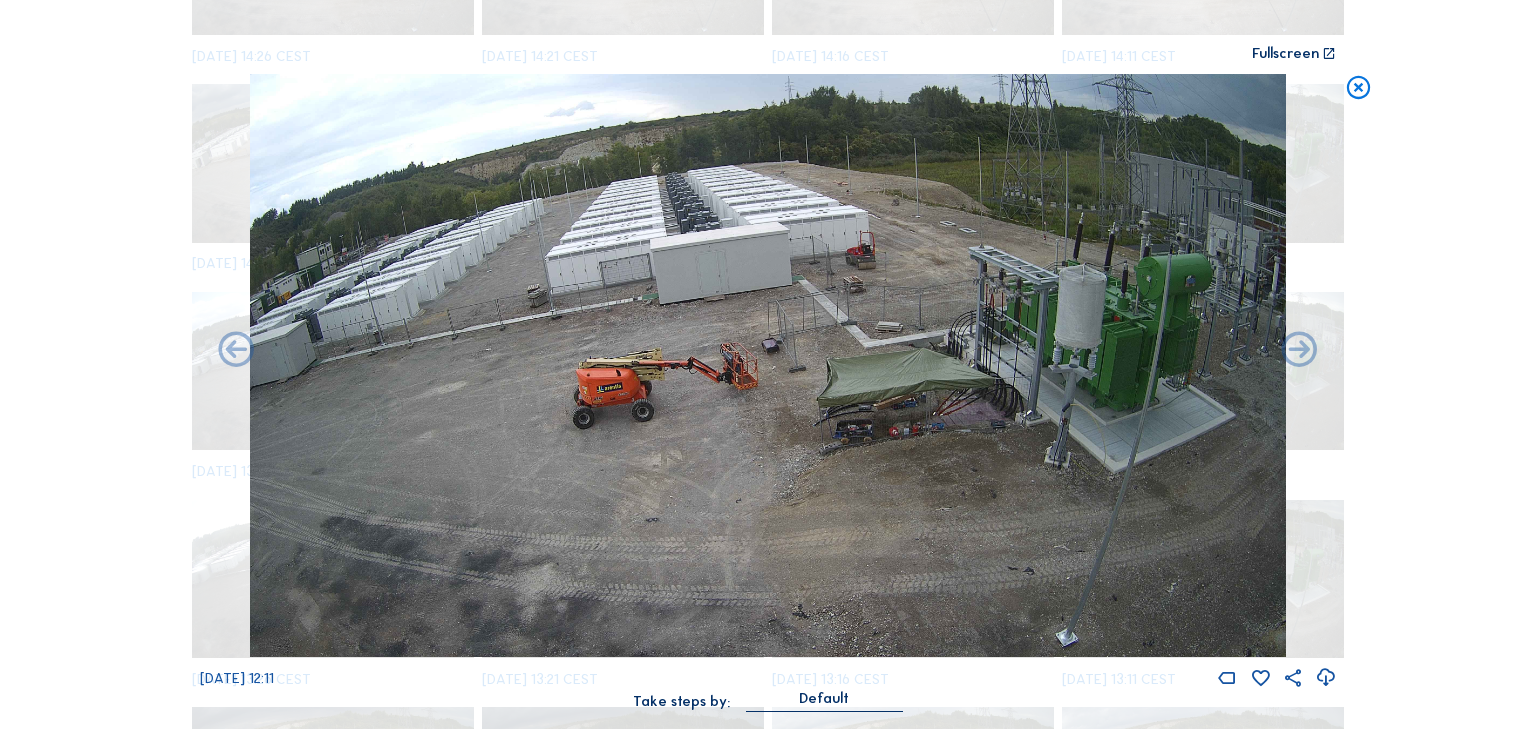 click at bounding box center (1299, 351) 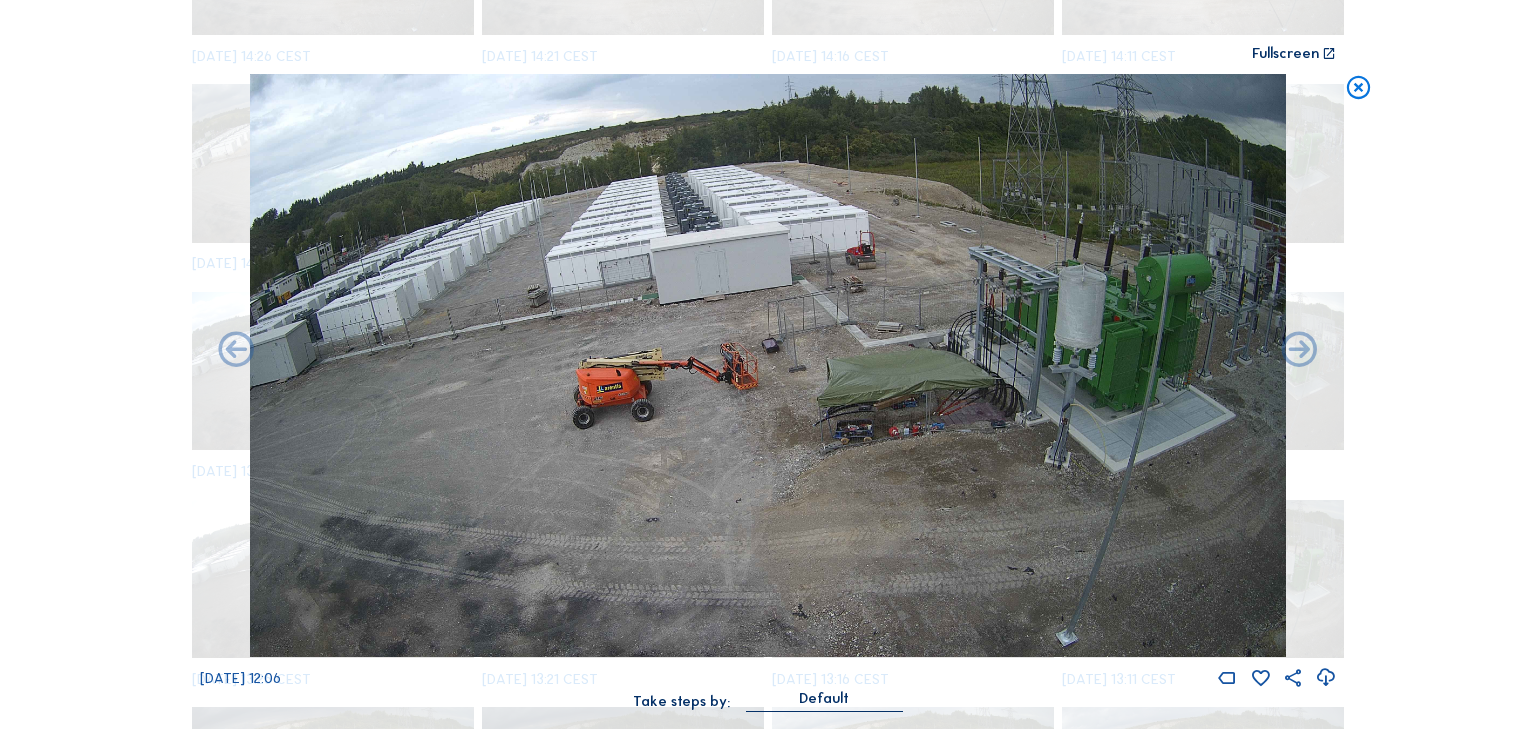 click at bounding box center (1299, 351) 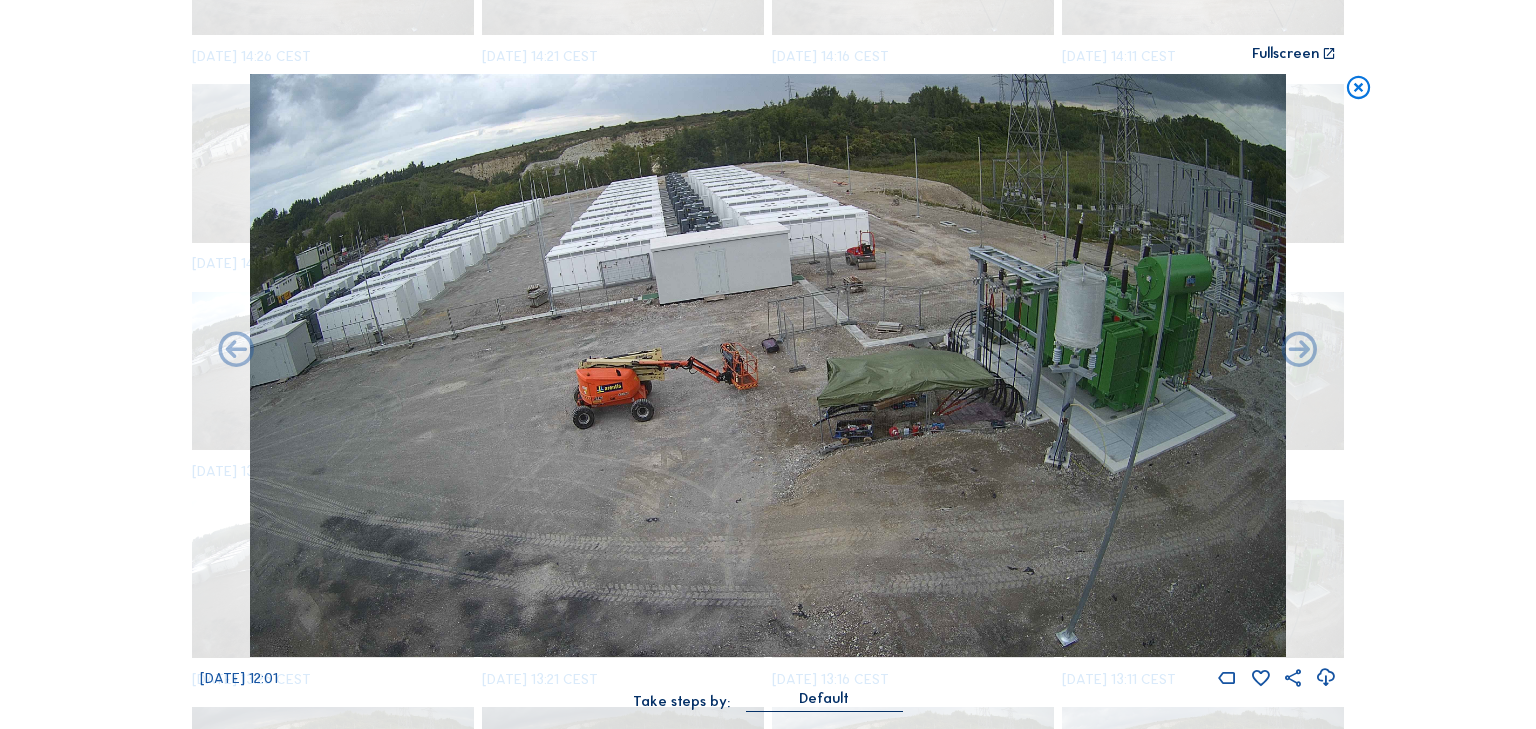 click at bounding box center (1299, 351) 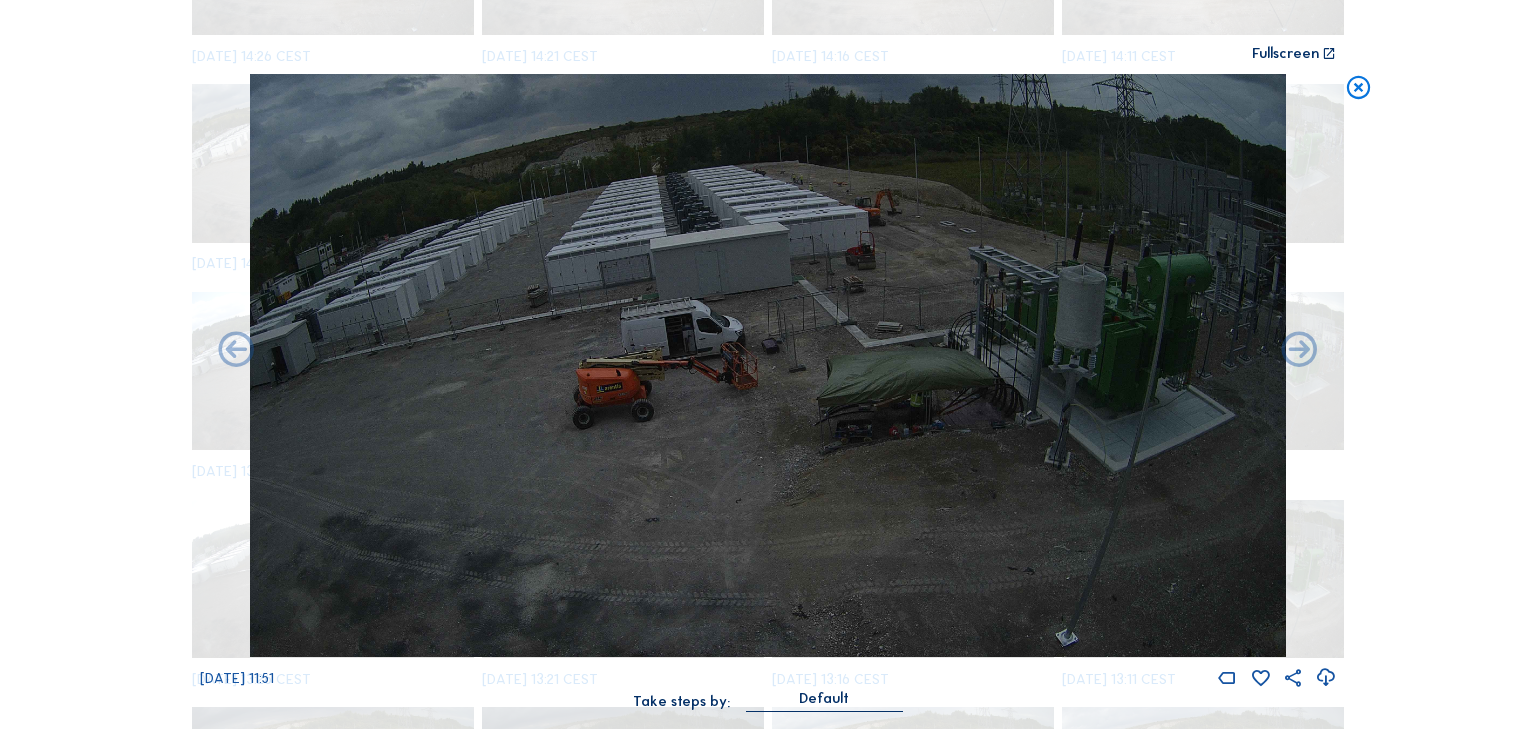 click at bounding box center [1299, 351] 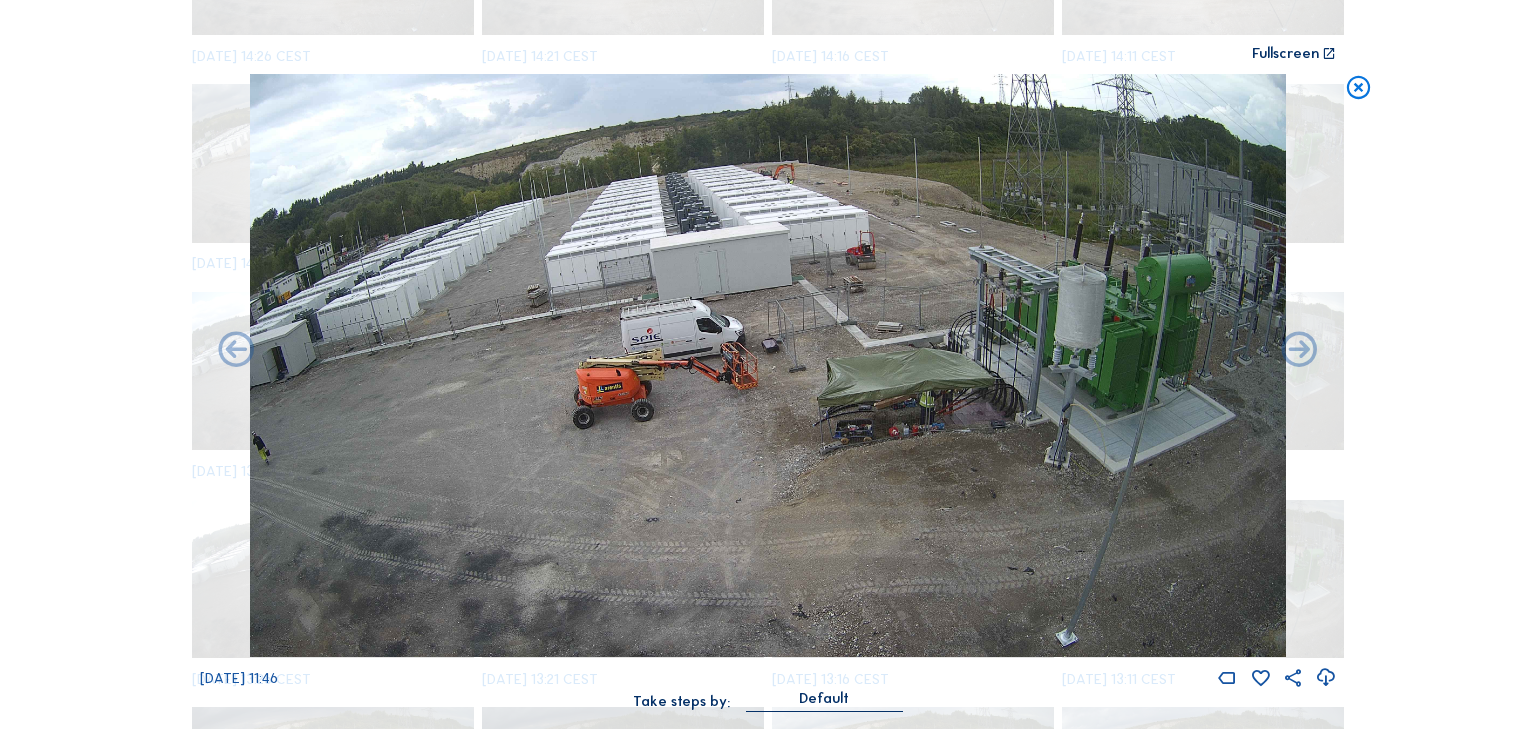 click at bounding box center [1299, 351] 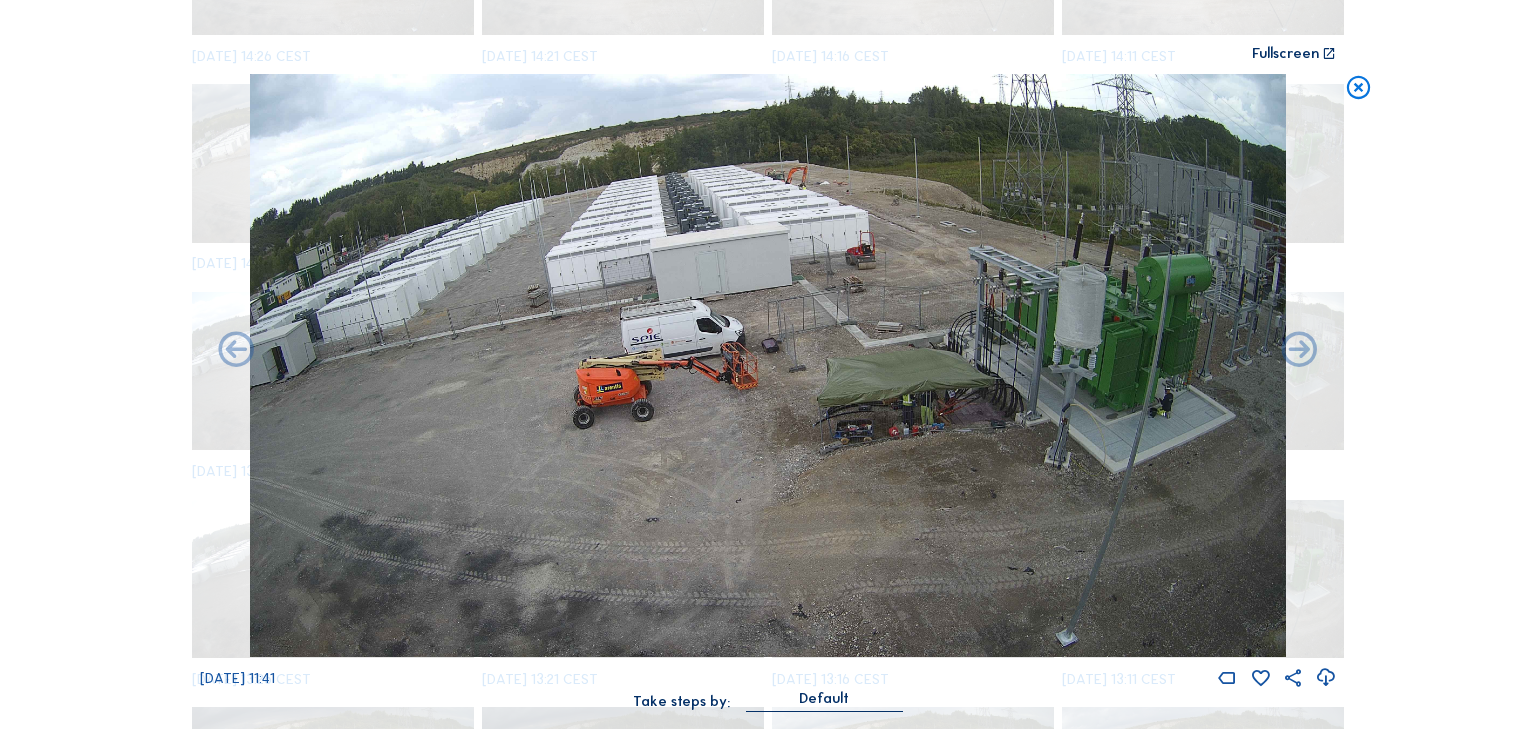 click at bounding box center [1299, 351] 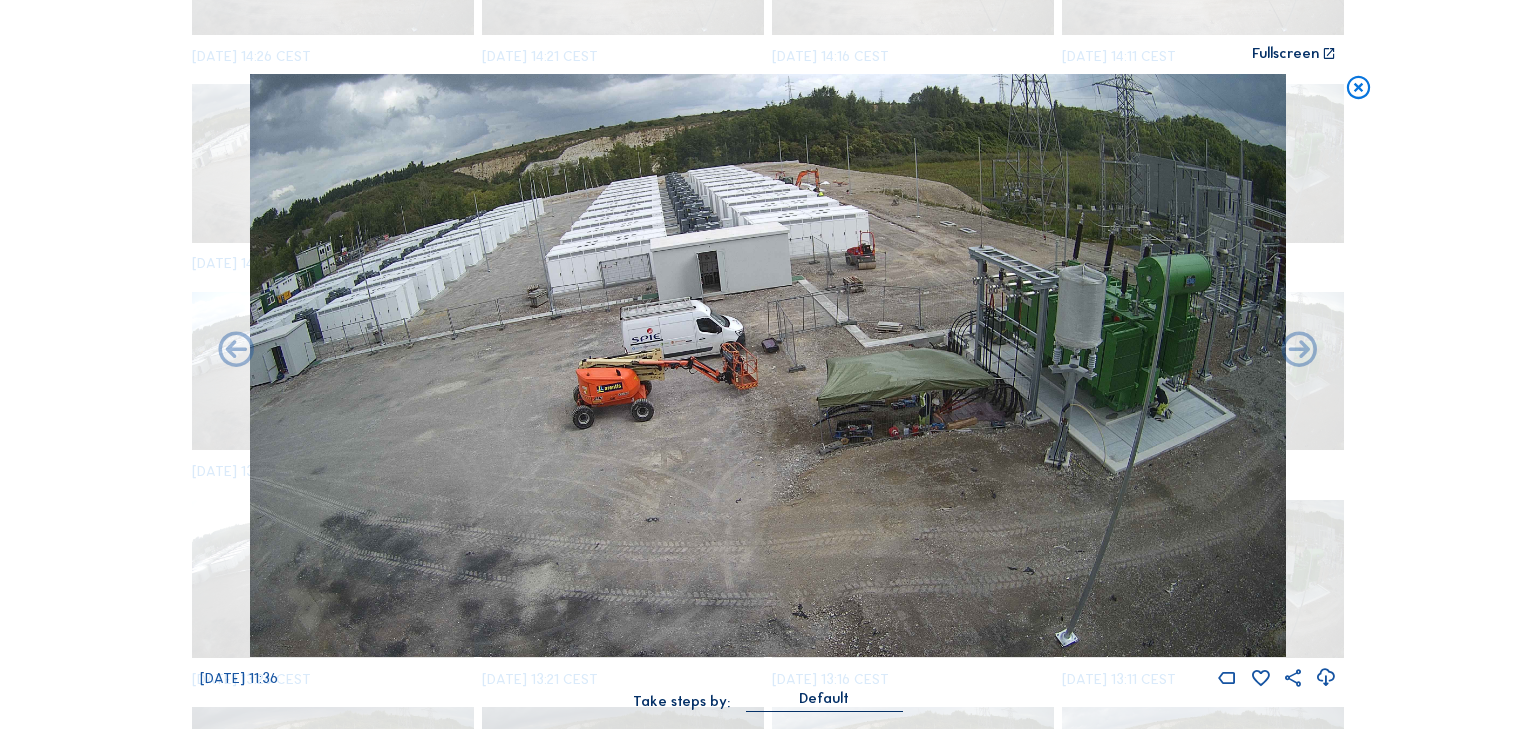 click at bounding box center (1299, 351) 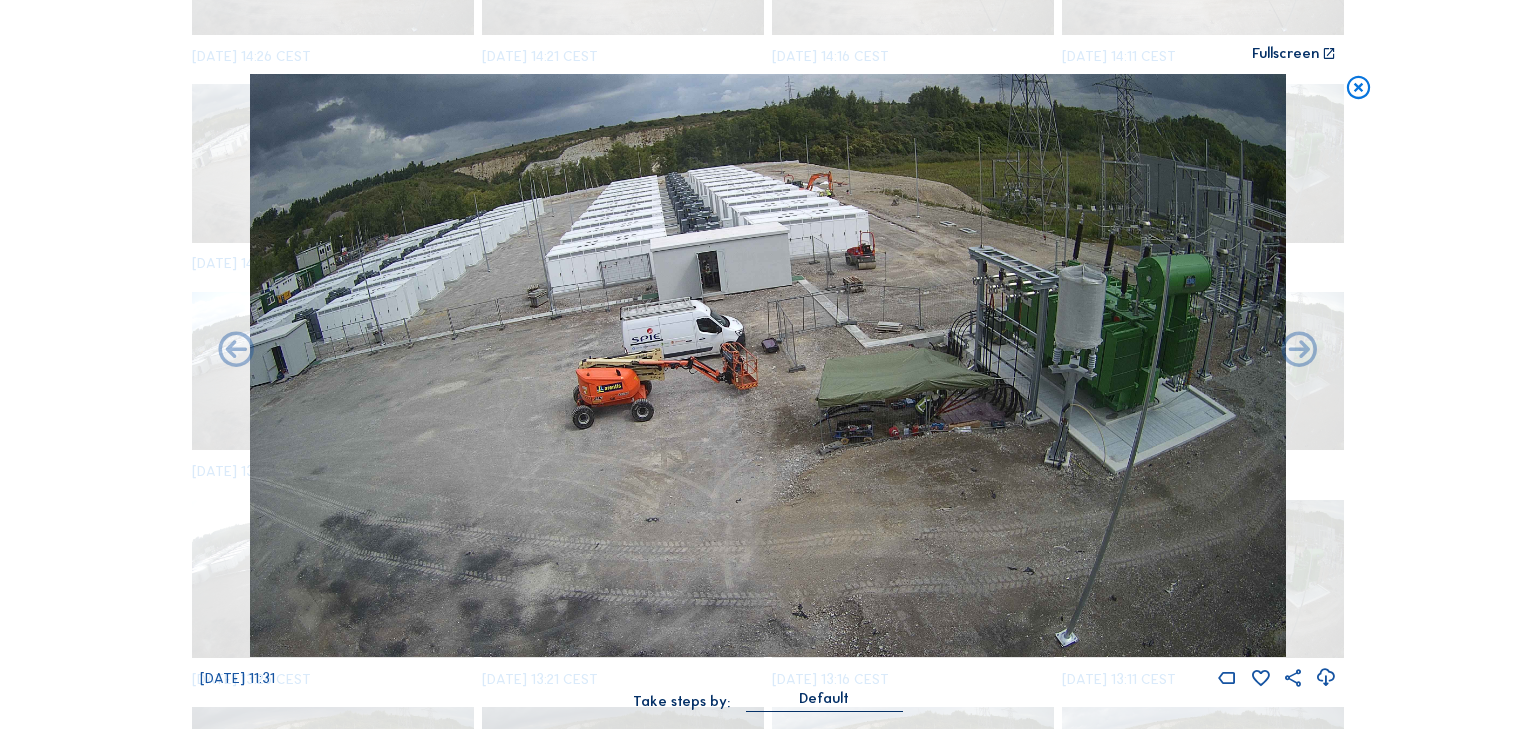 click at bounding box center [1299, 351] 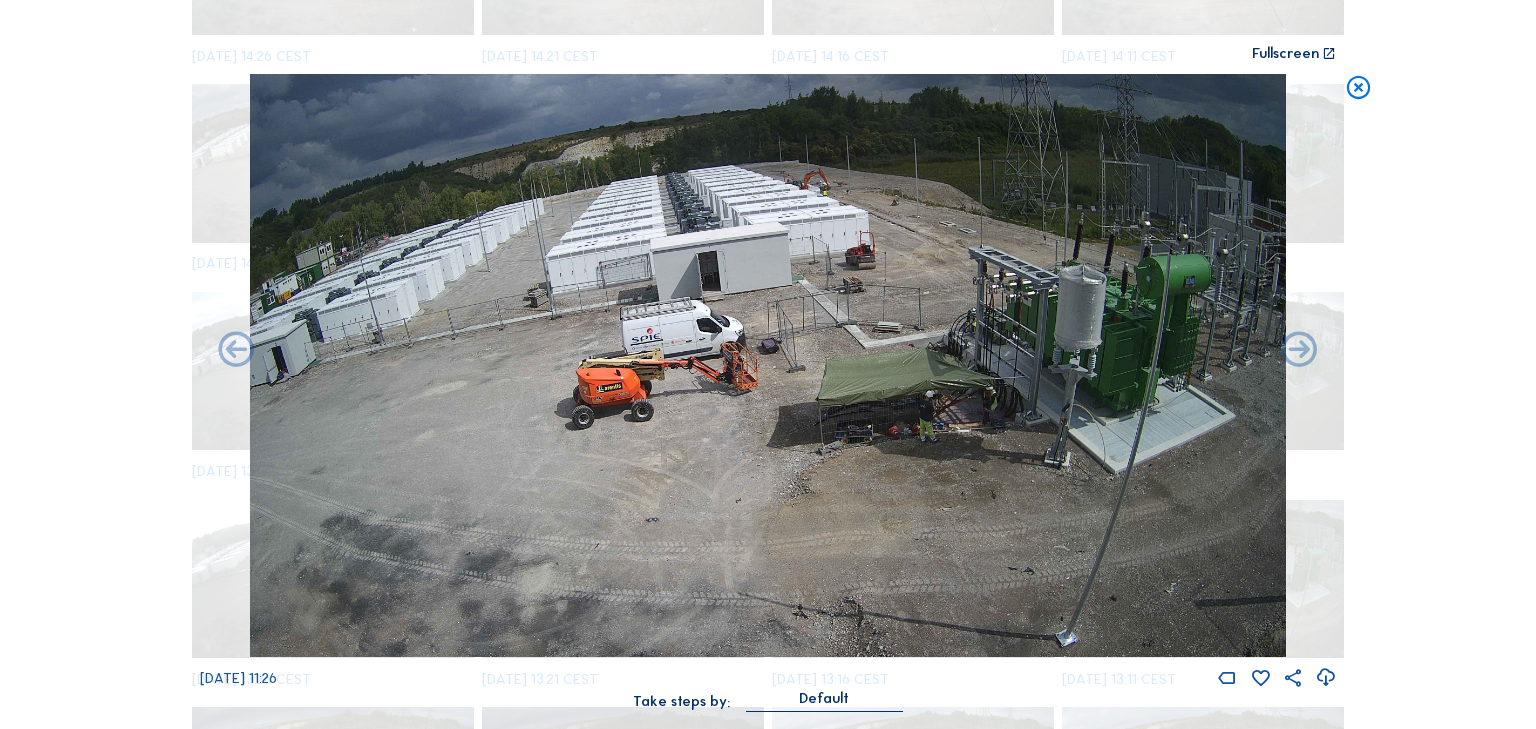 click at bounding box center [1299, 351] 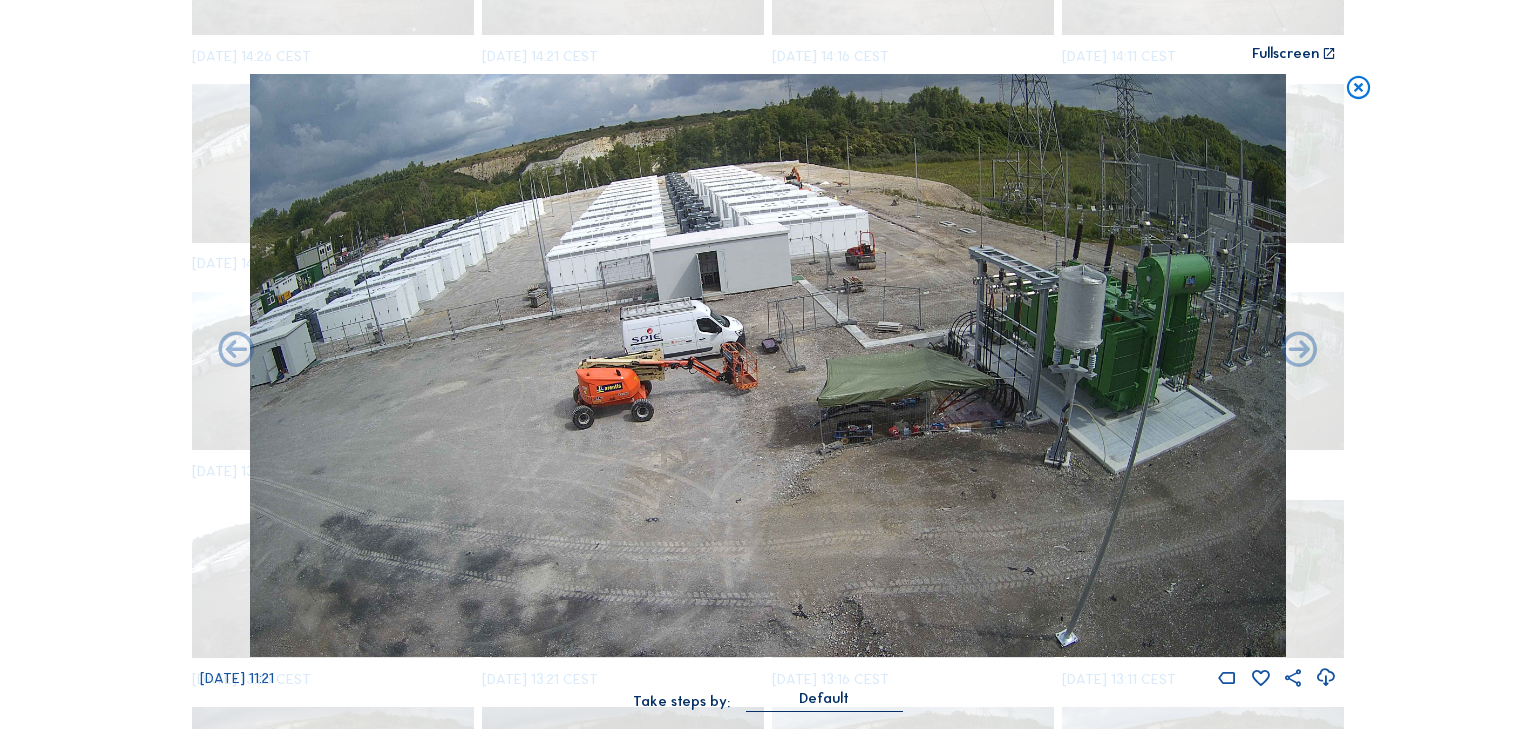 click at bounding box center (1299, 351) 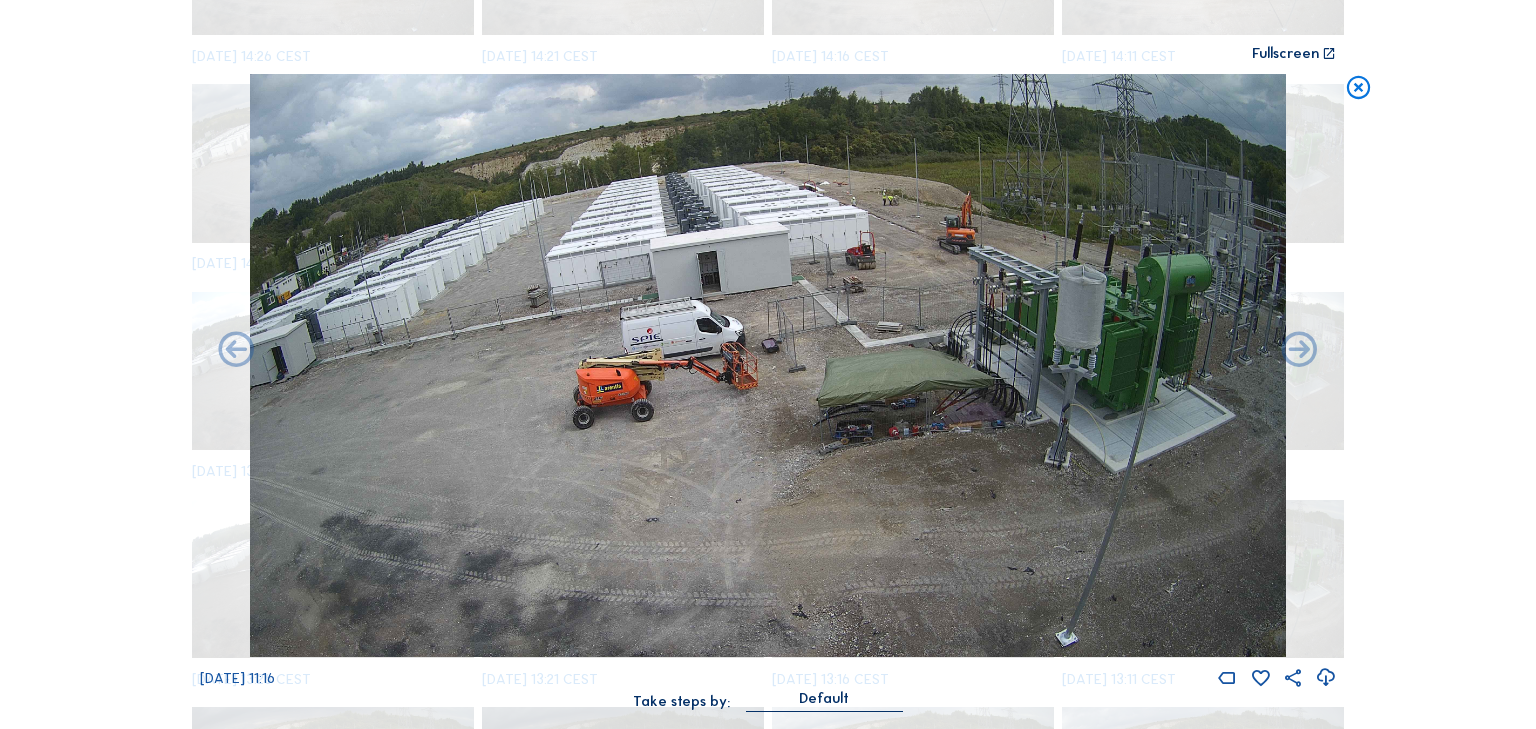 click at bounding box center (1299, 351) 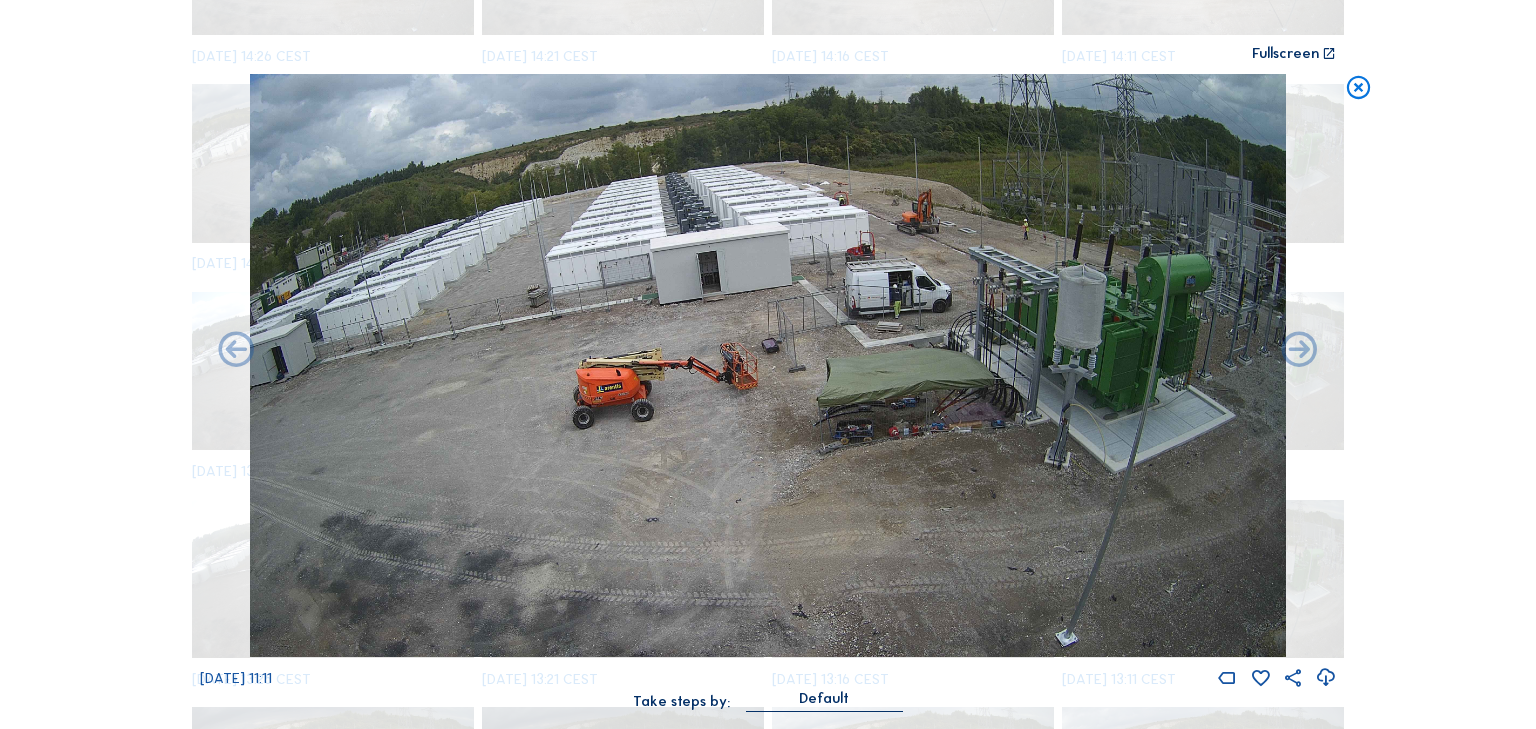 click at bounding box center [1299, 351] 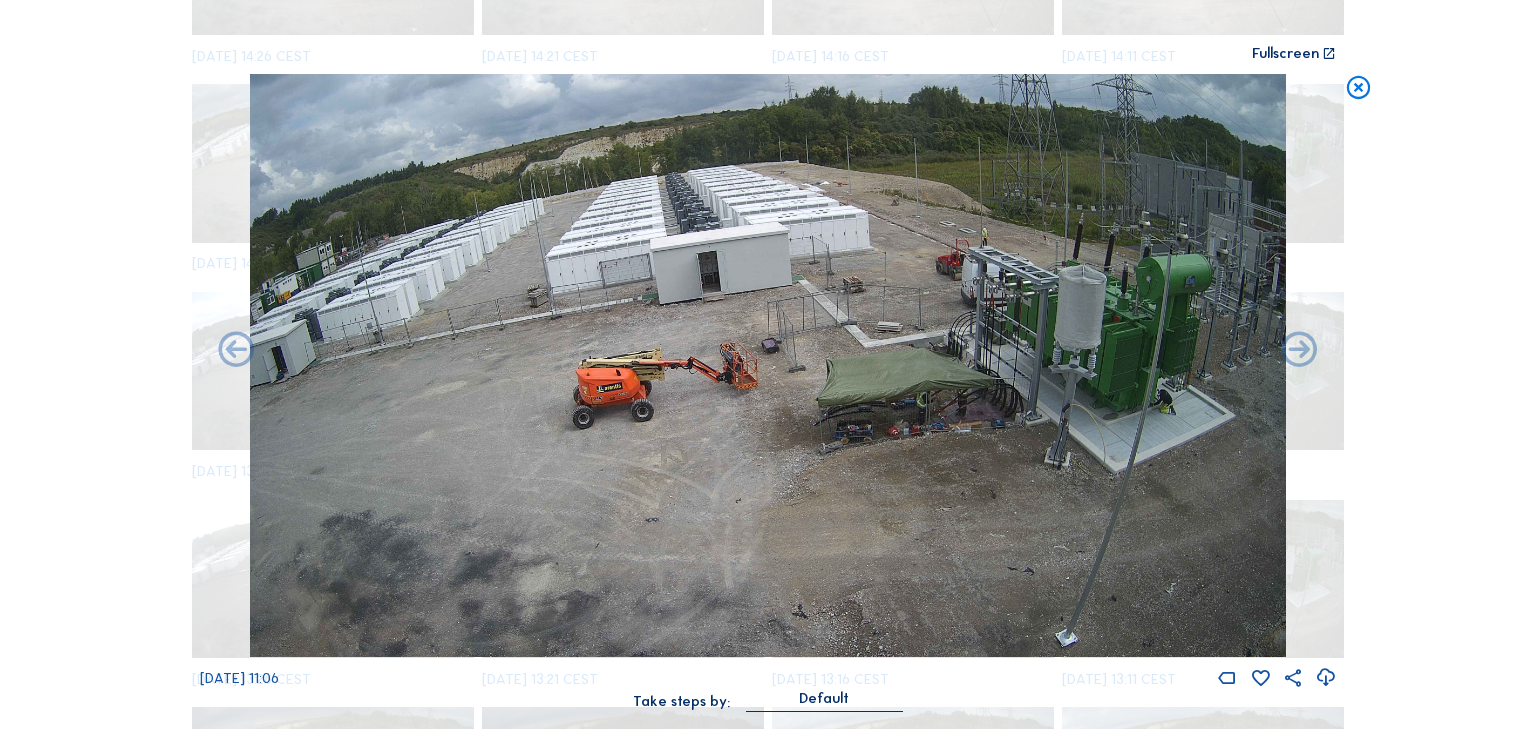 click at bounding box center (1299, 351) 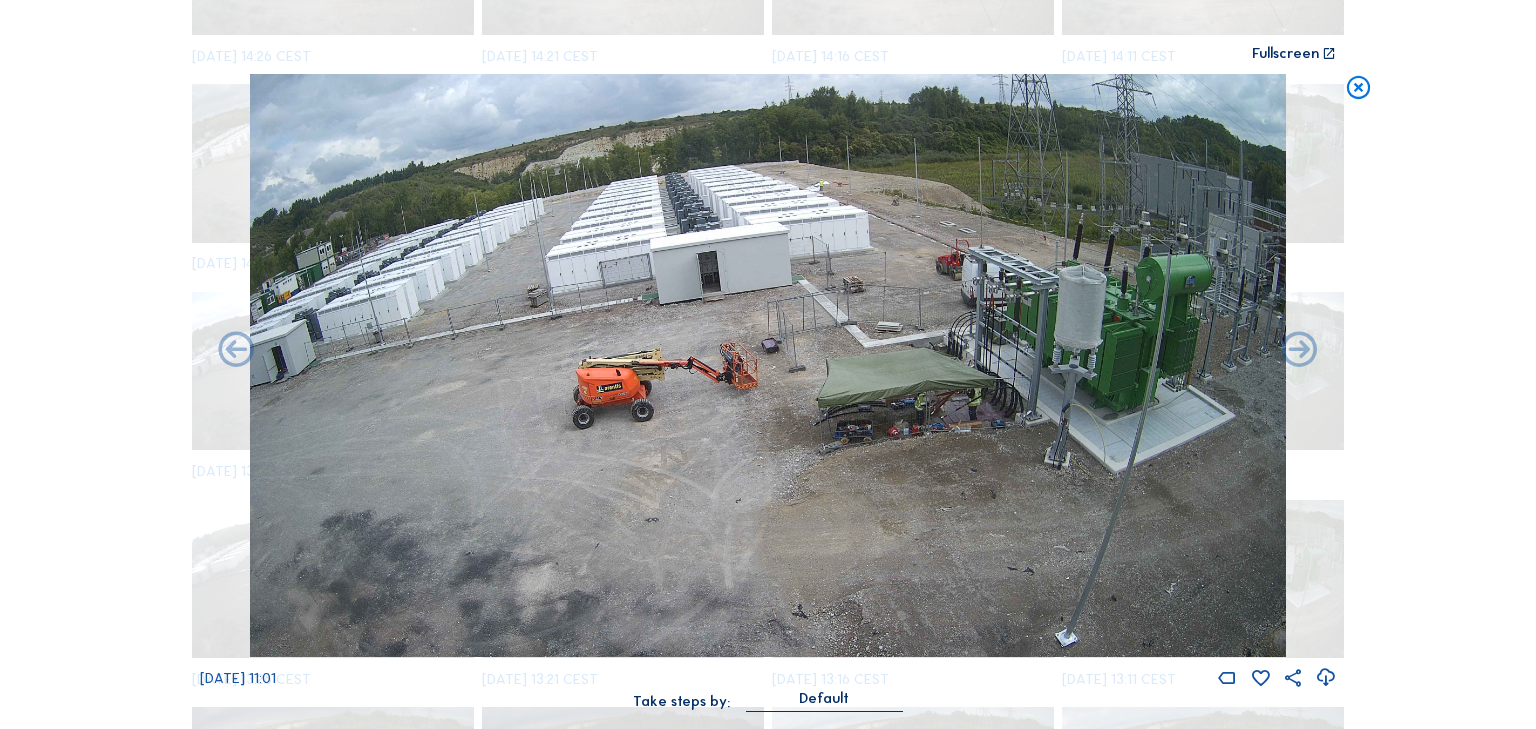 click at bounding box center [1299, 351] 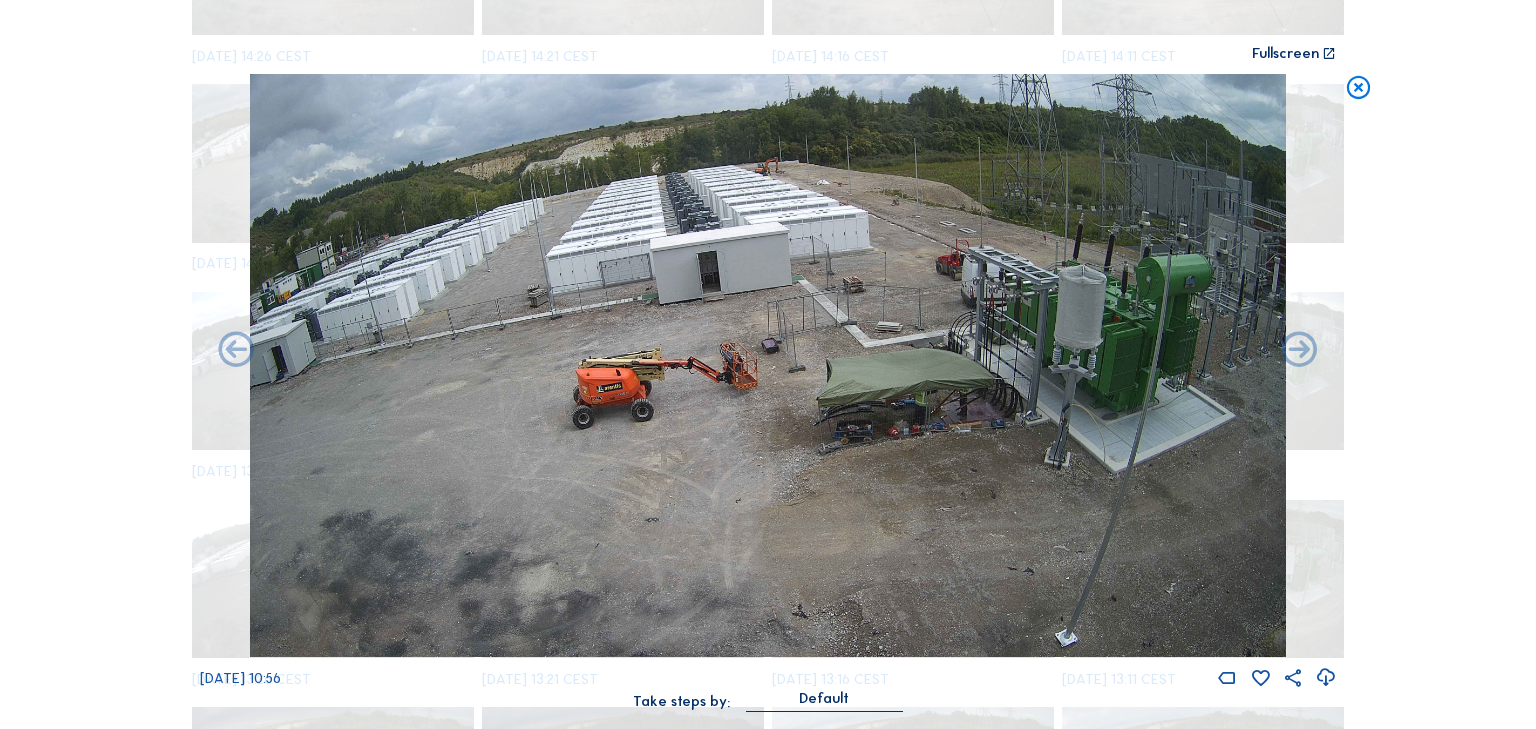 click at bounding box center [1299, 351] 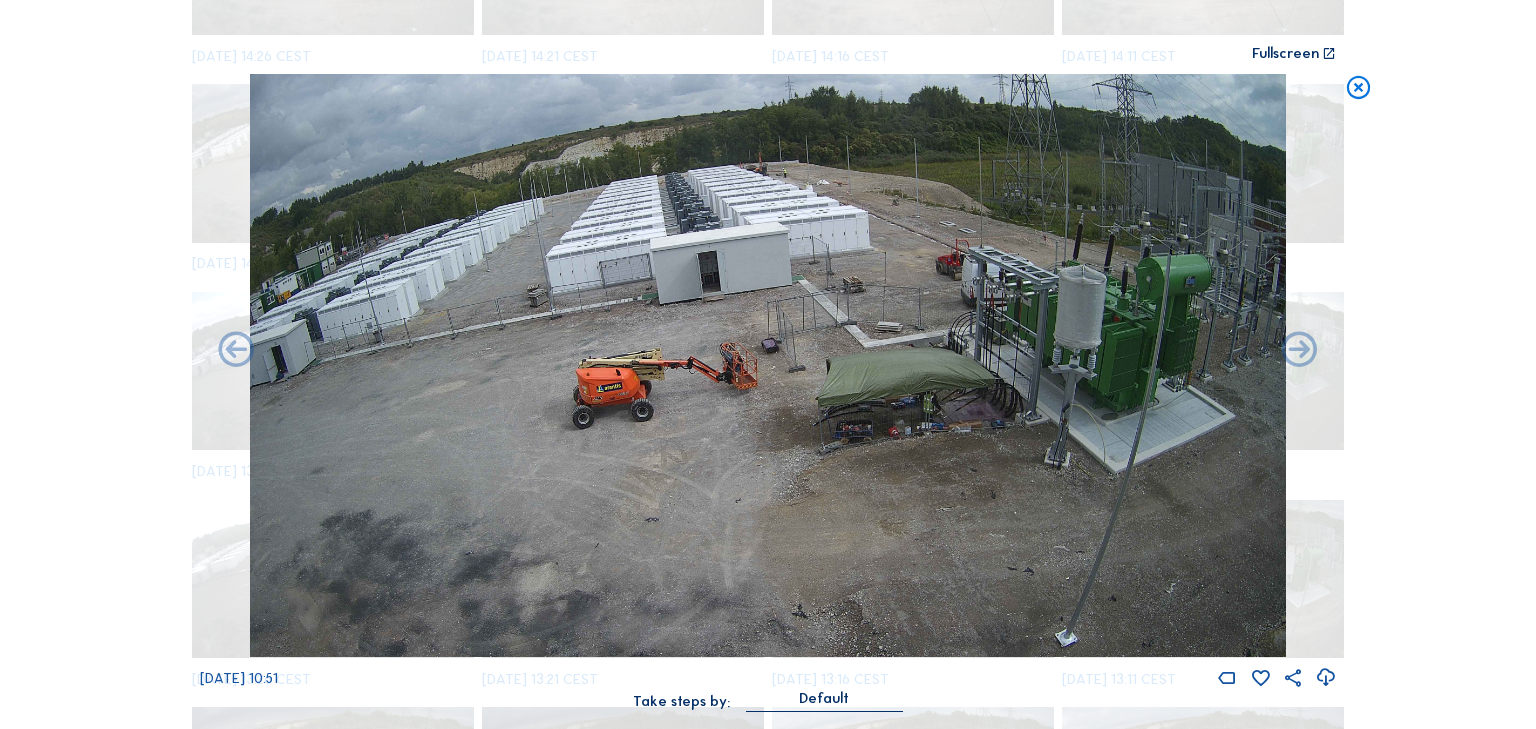 click at bounding box center [1299, 351] 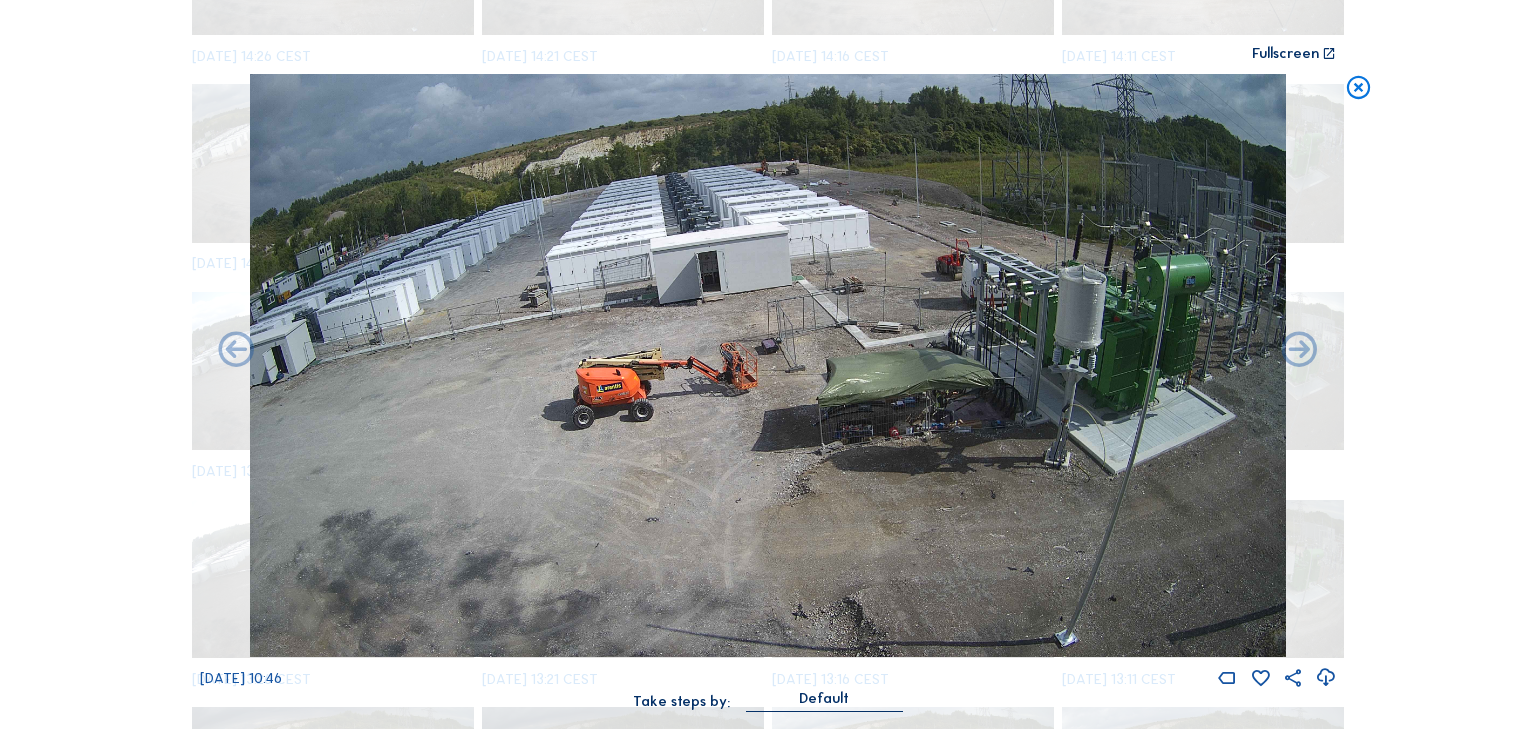 click at bounding box center (1299, 351) 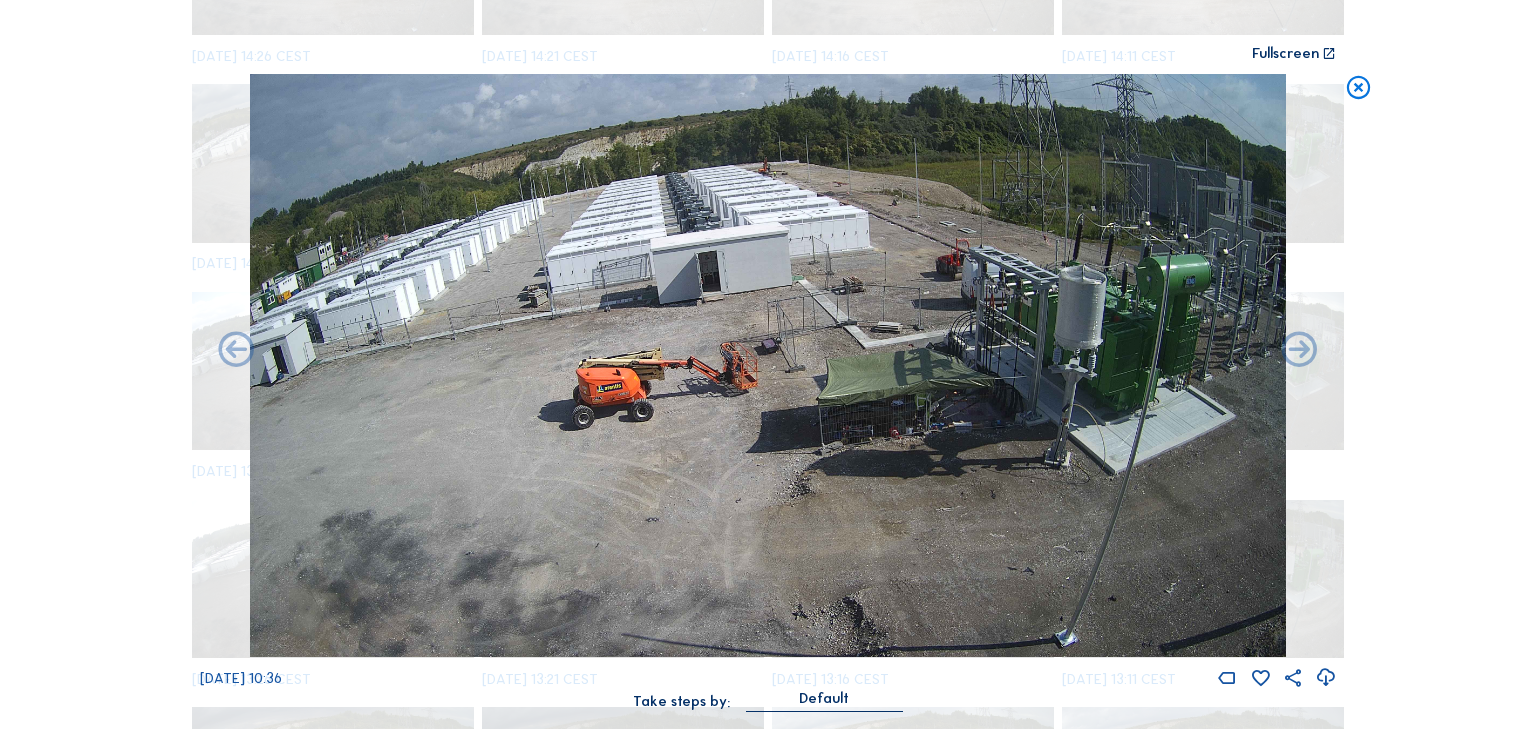 click at bounding box center [1299, 351] 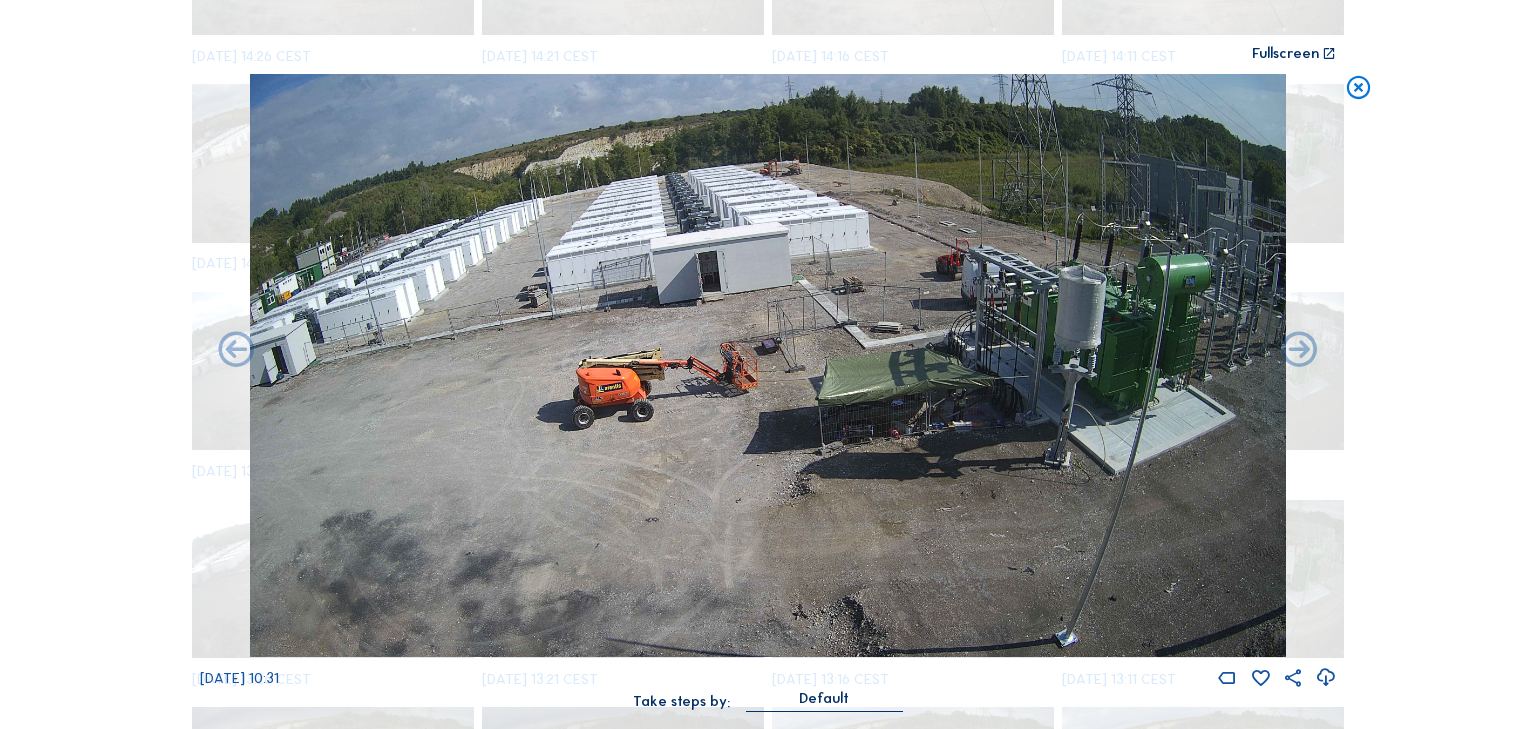 click at bounding box center [1299, 351] 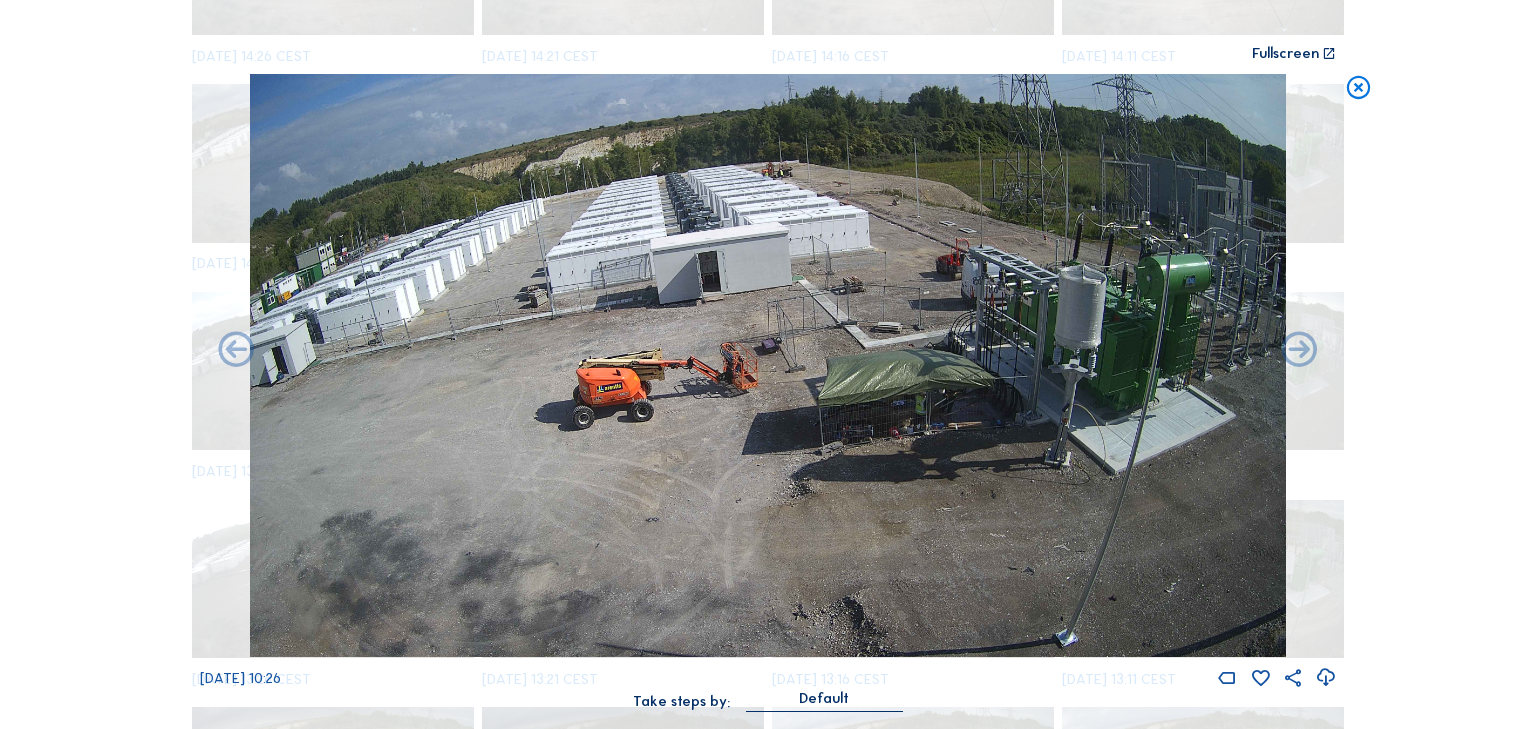 click at bounding box center [1299, 351] 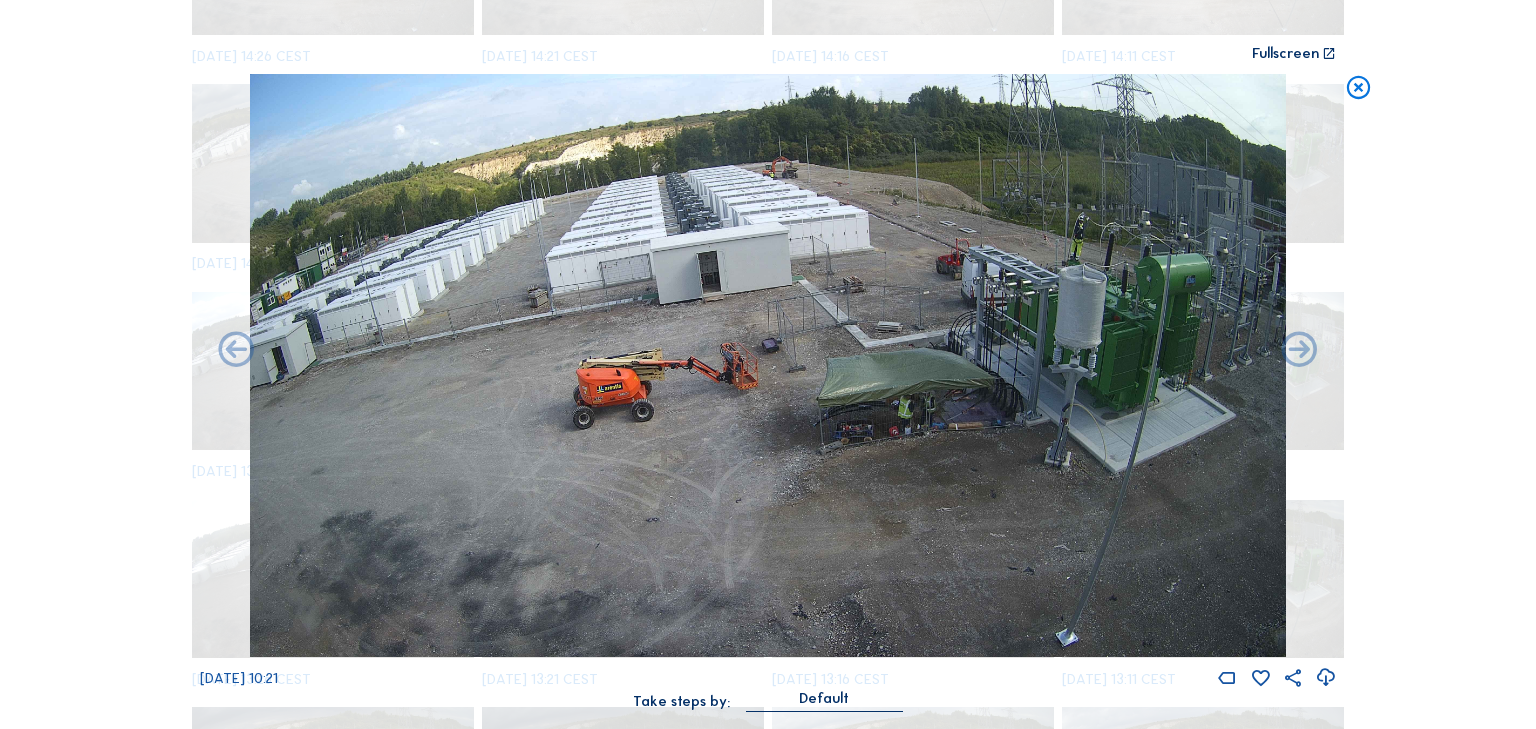 click at bounding box center (1299, 351) 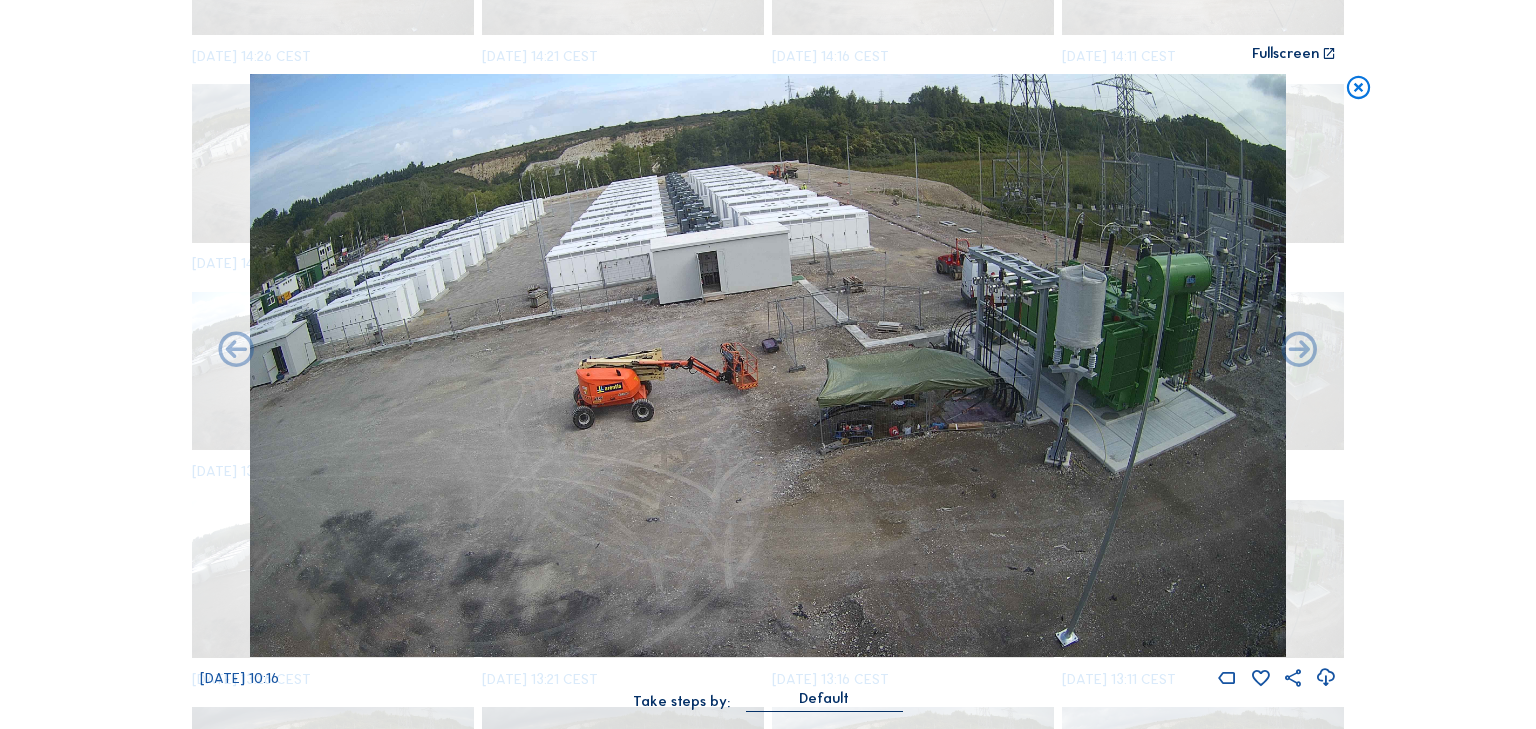 click at bounding box center (1299, 351) 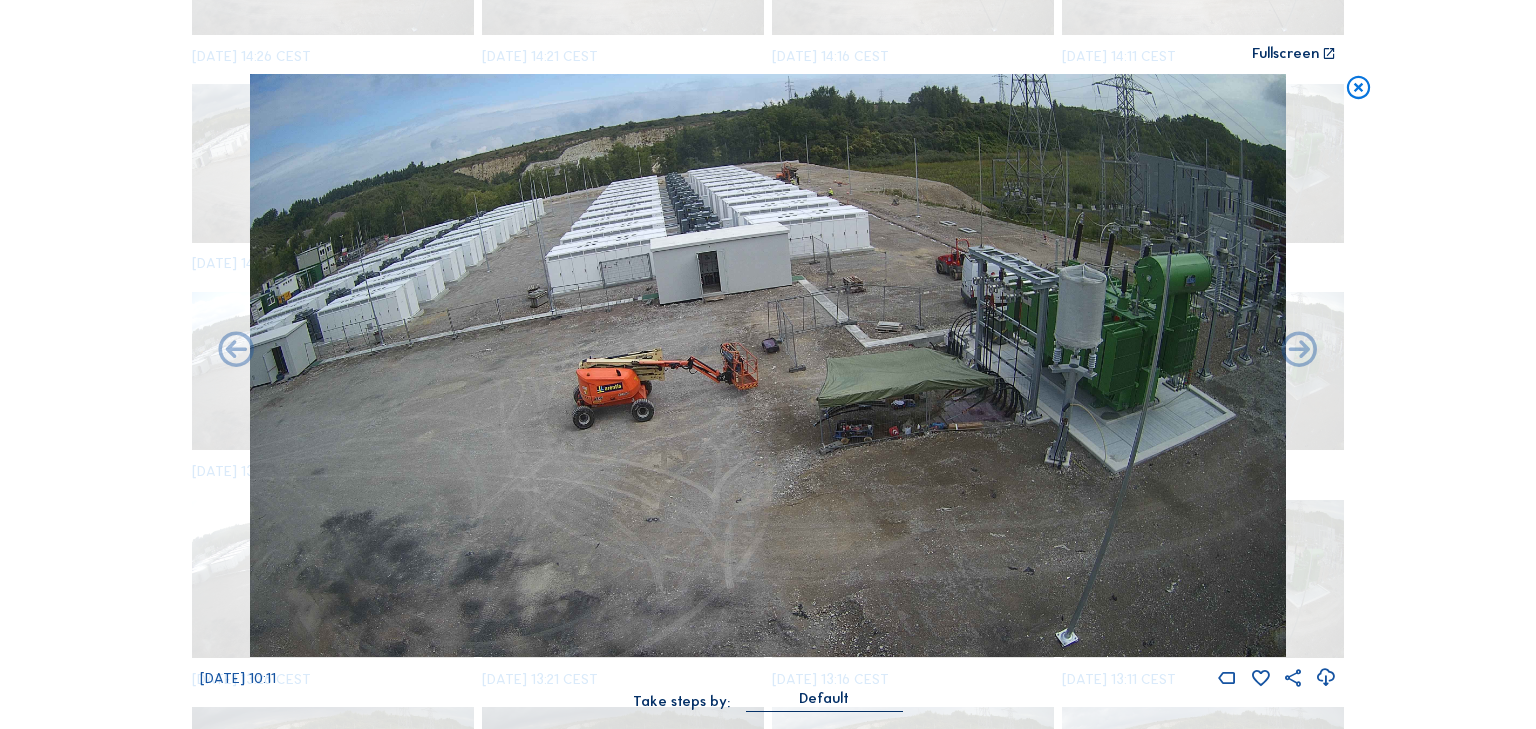 click at bounding box center [1299, 351] 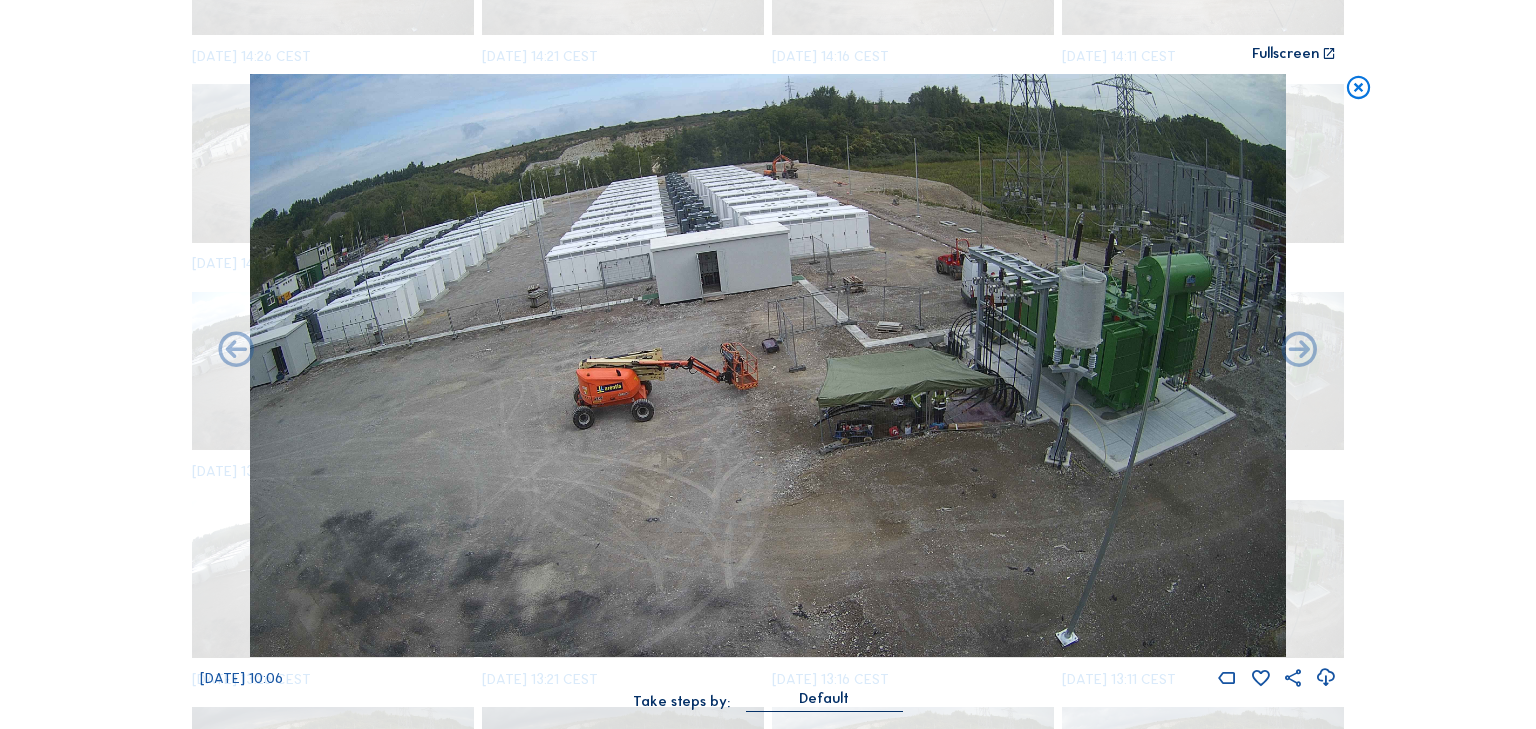 click at bounding box center [1299, 351] 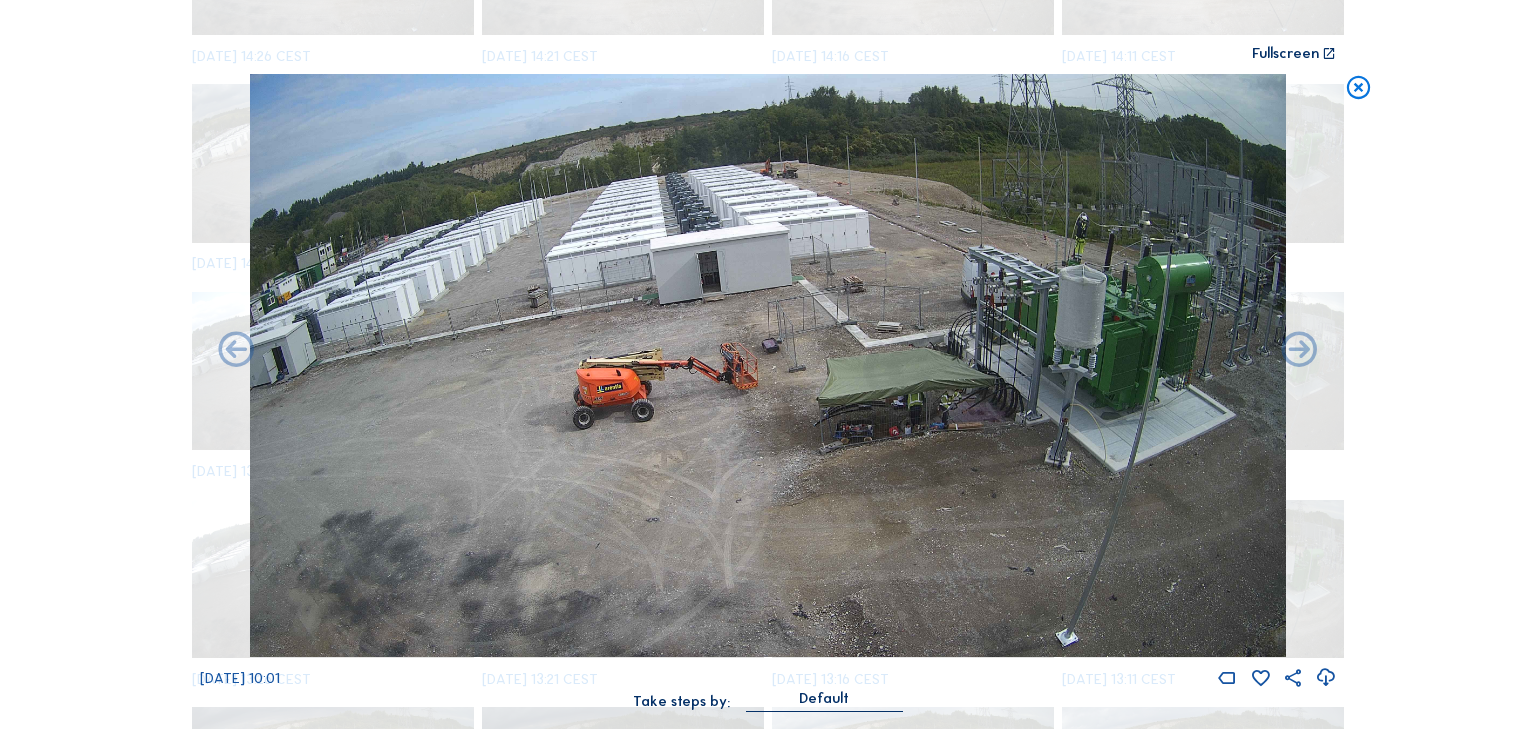 click at bounding box center [1299, 351] 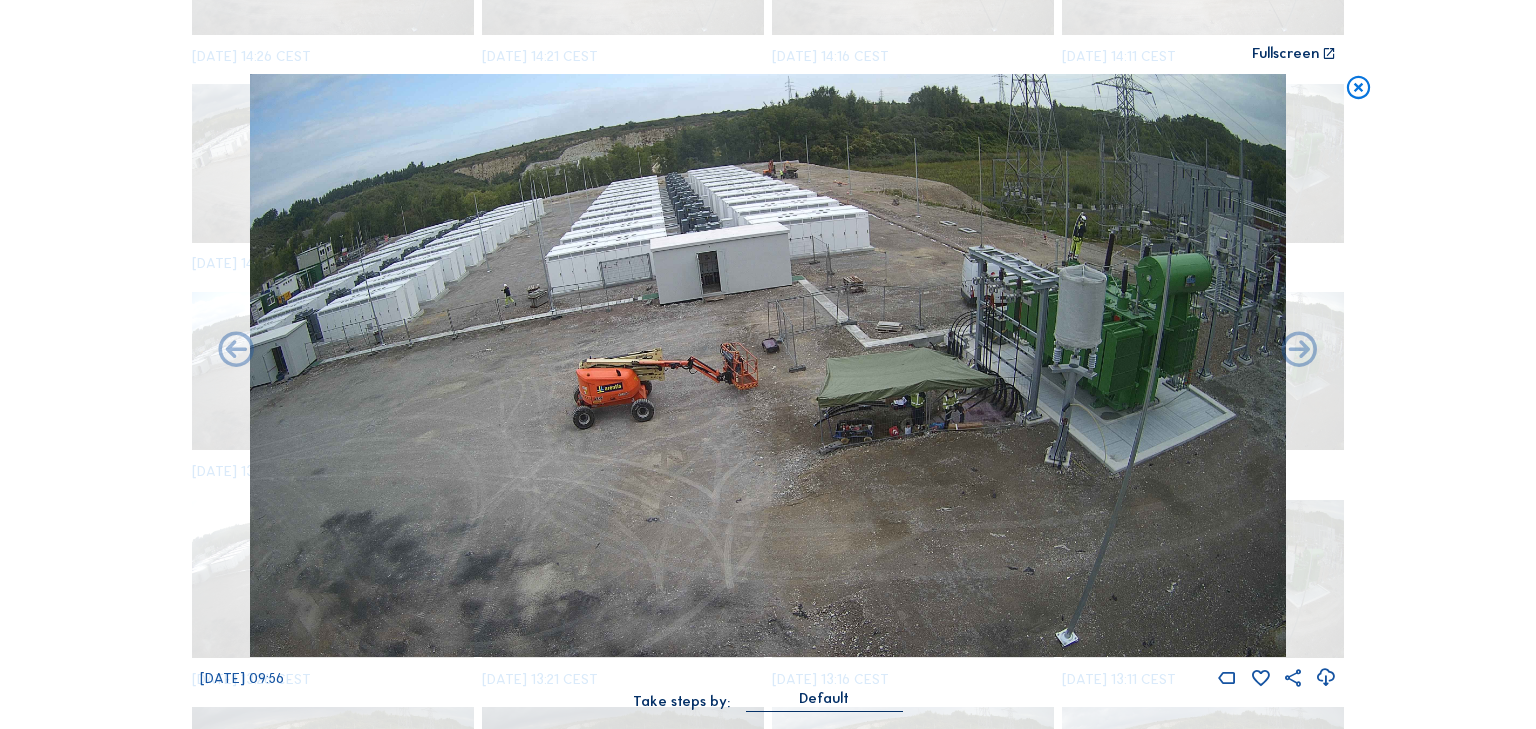 click at bounding box center (1299, 351) 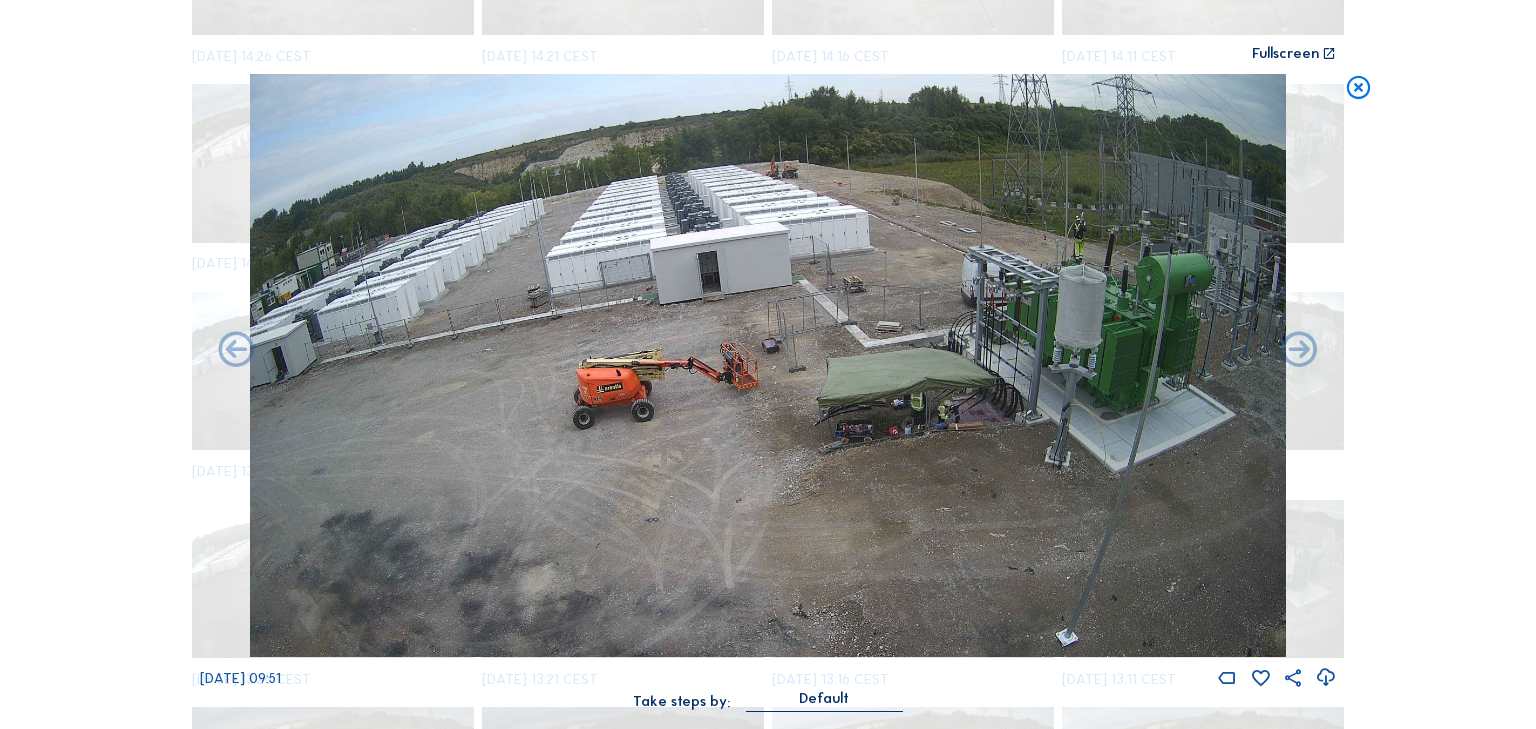 click at bounding box center [1299, 351] 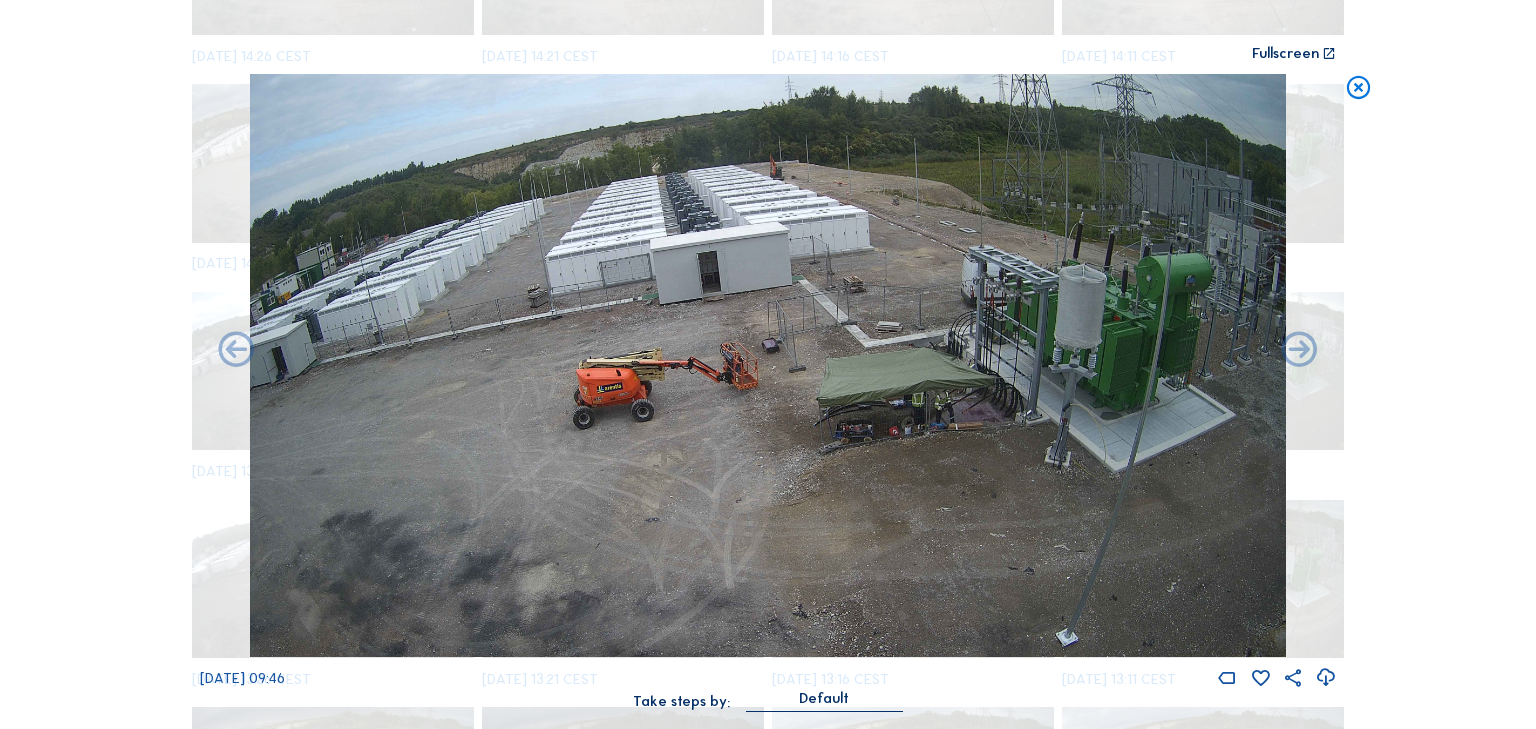 click at bounding box center (1299, 351) 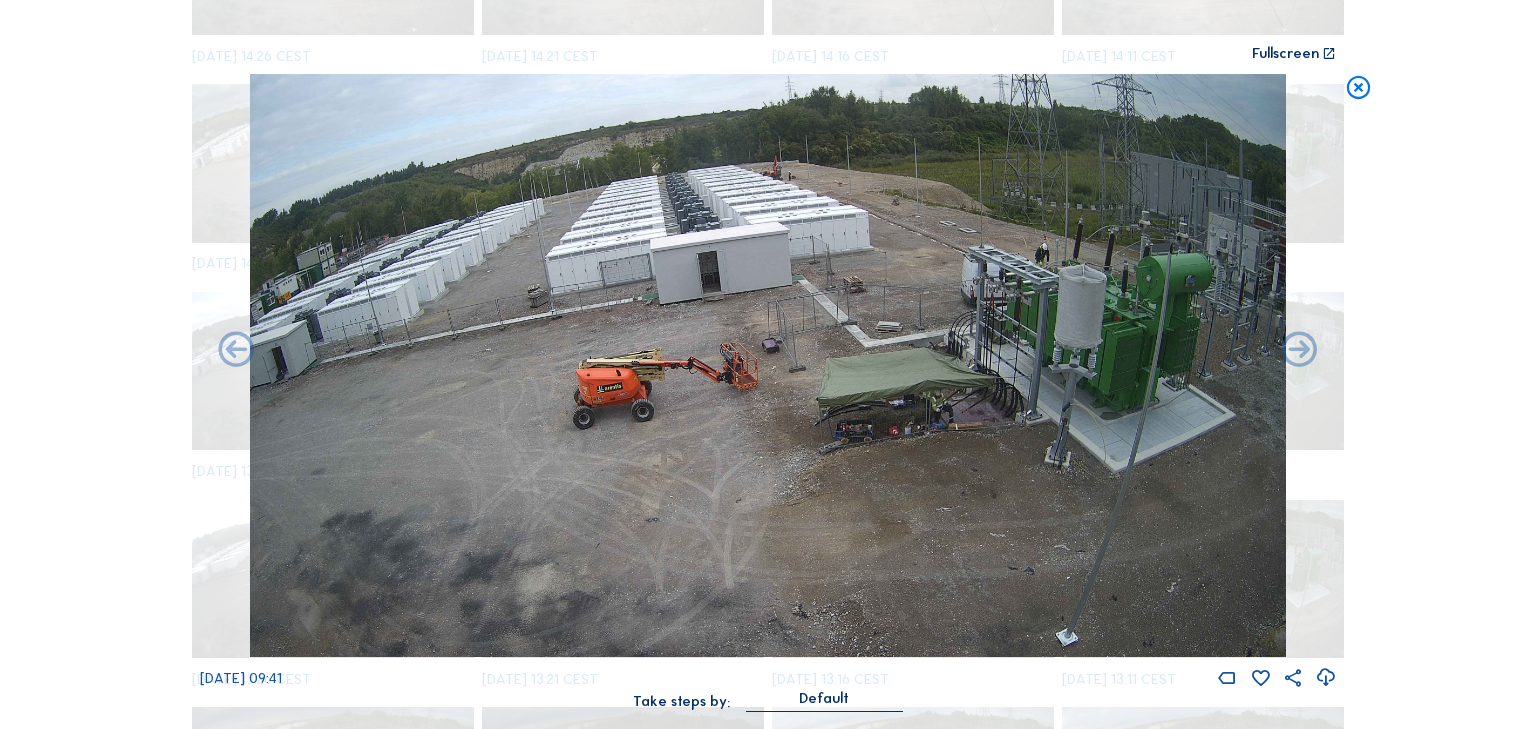 click at bounding box center (1299, 351) 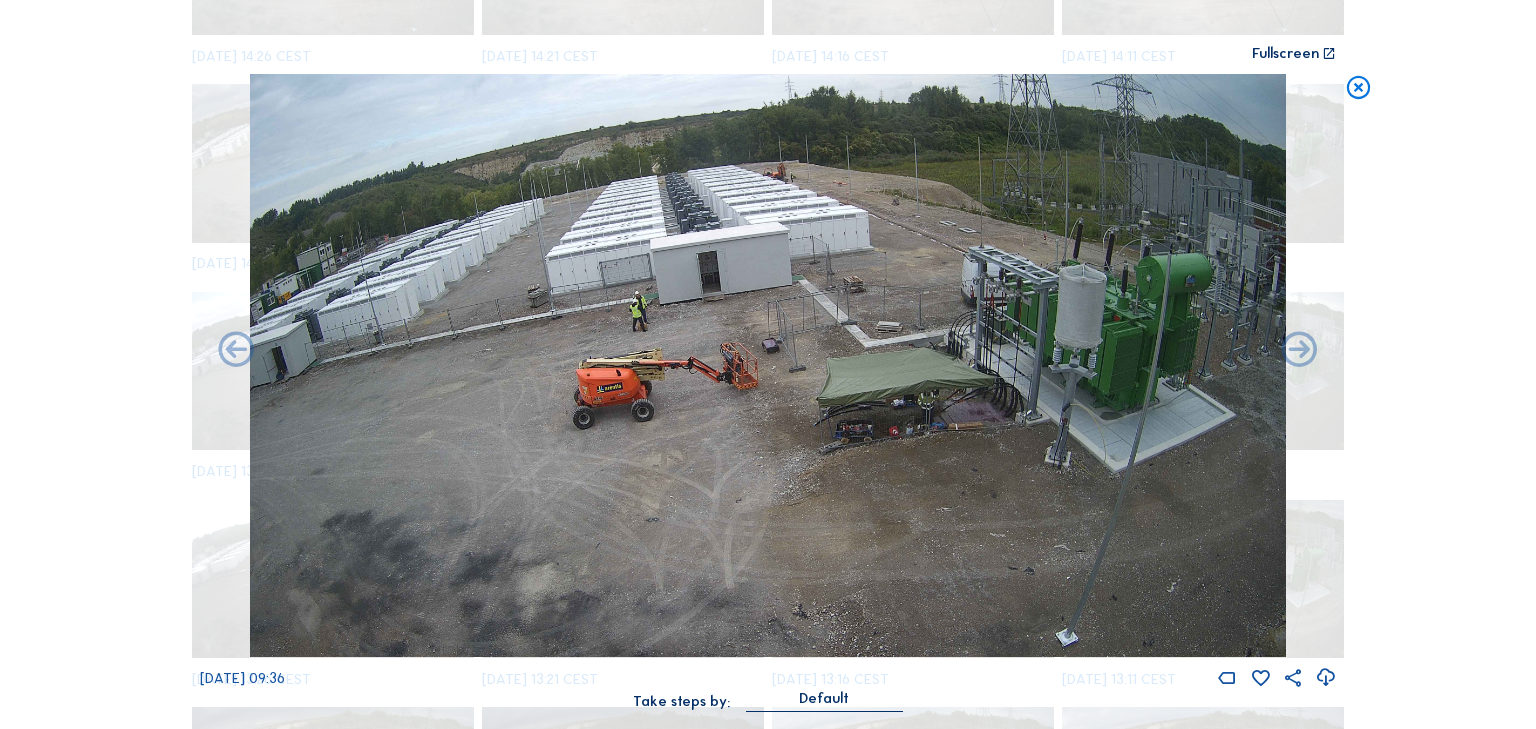 click at bounding box center (1299, 351) 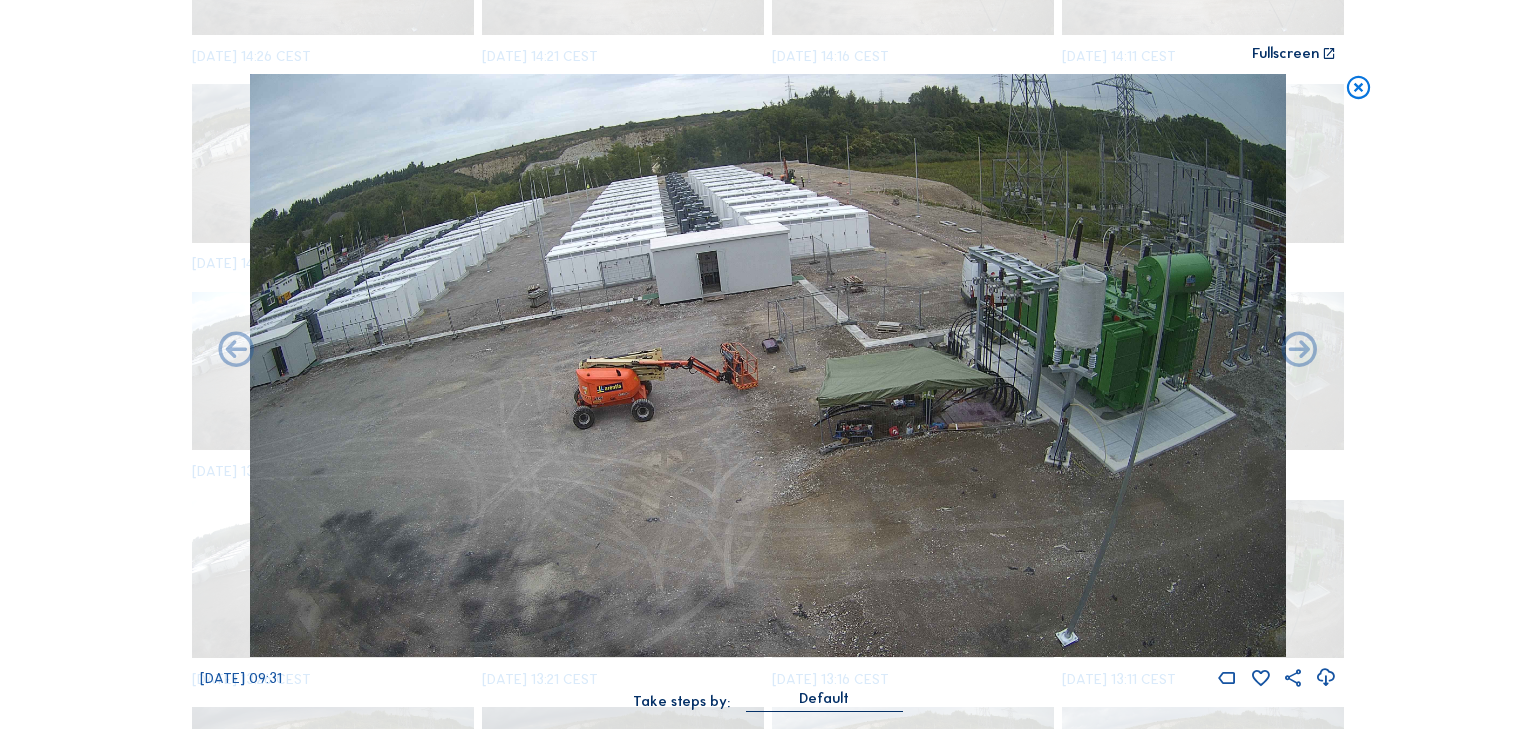 click at bounding box center [1299, 351] 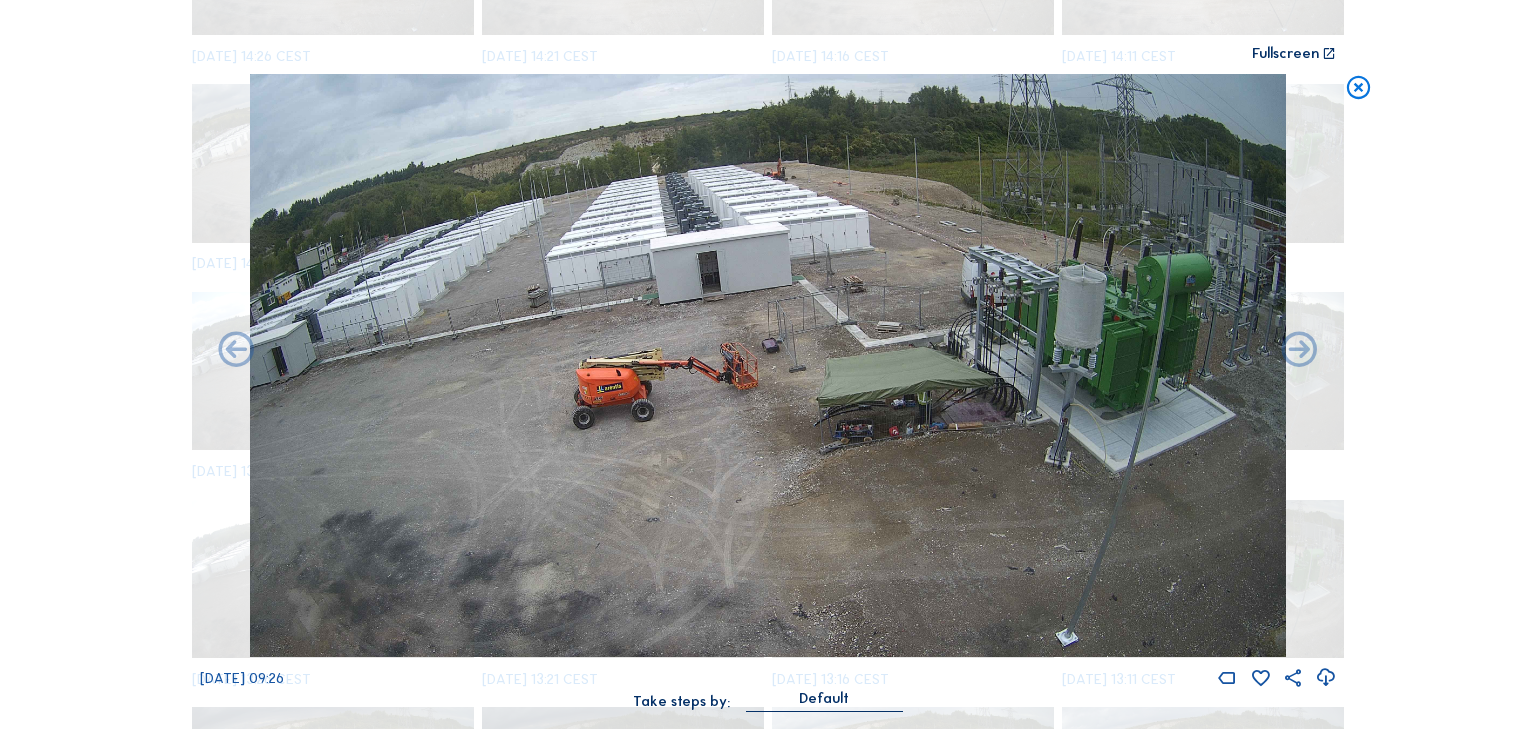 click at bounding box center [1299, 351] 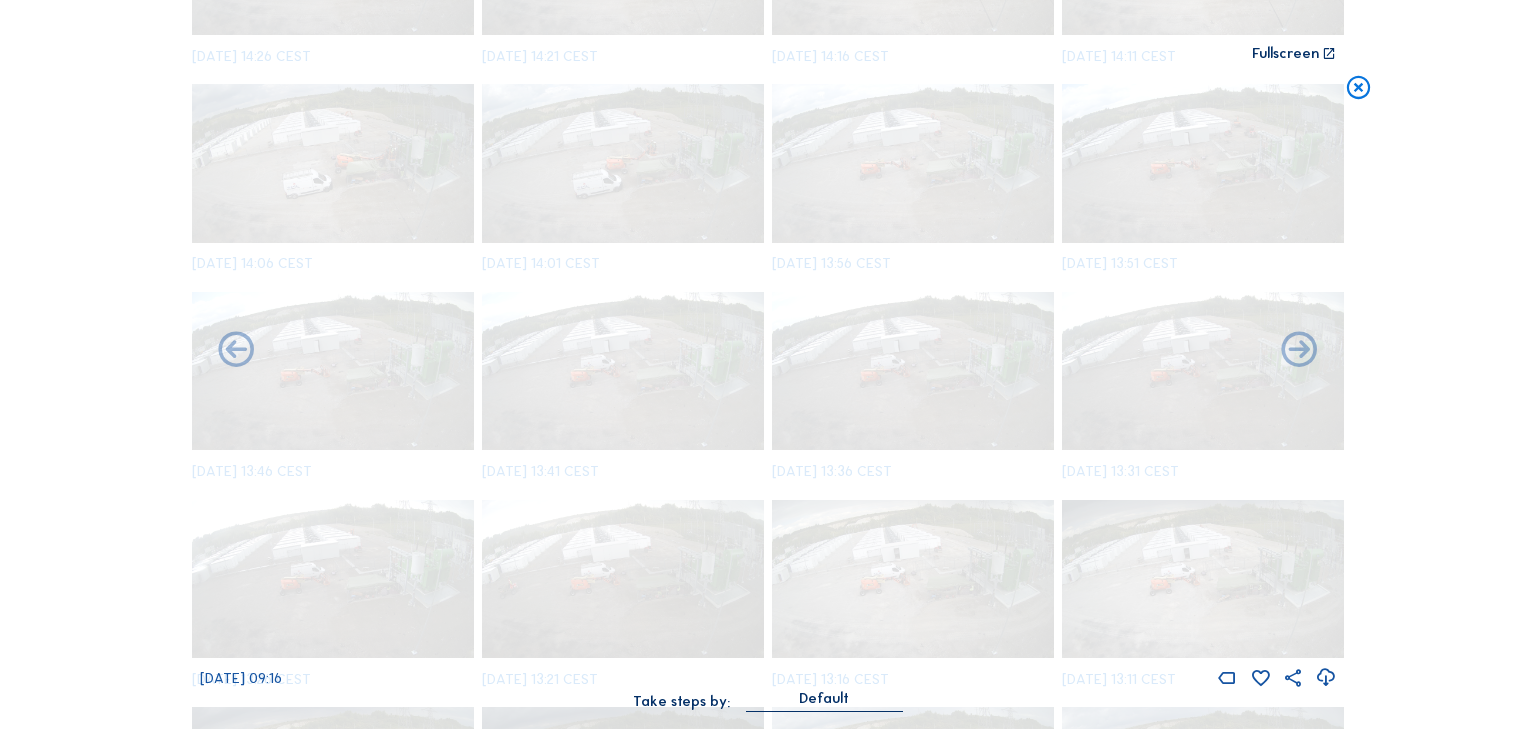 click at bounding box center [1299, 351] 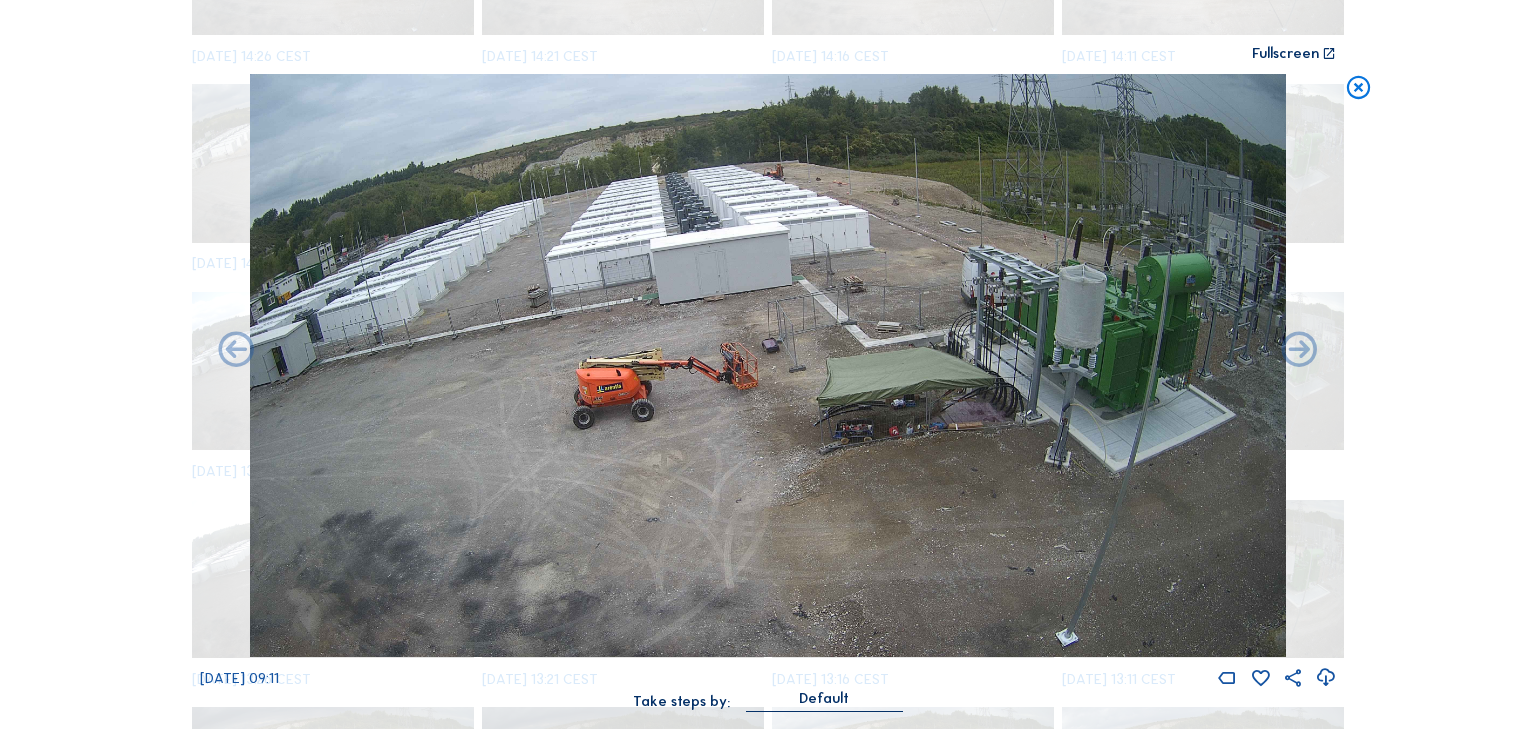 click at bounding box center (1299, 351) 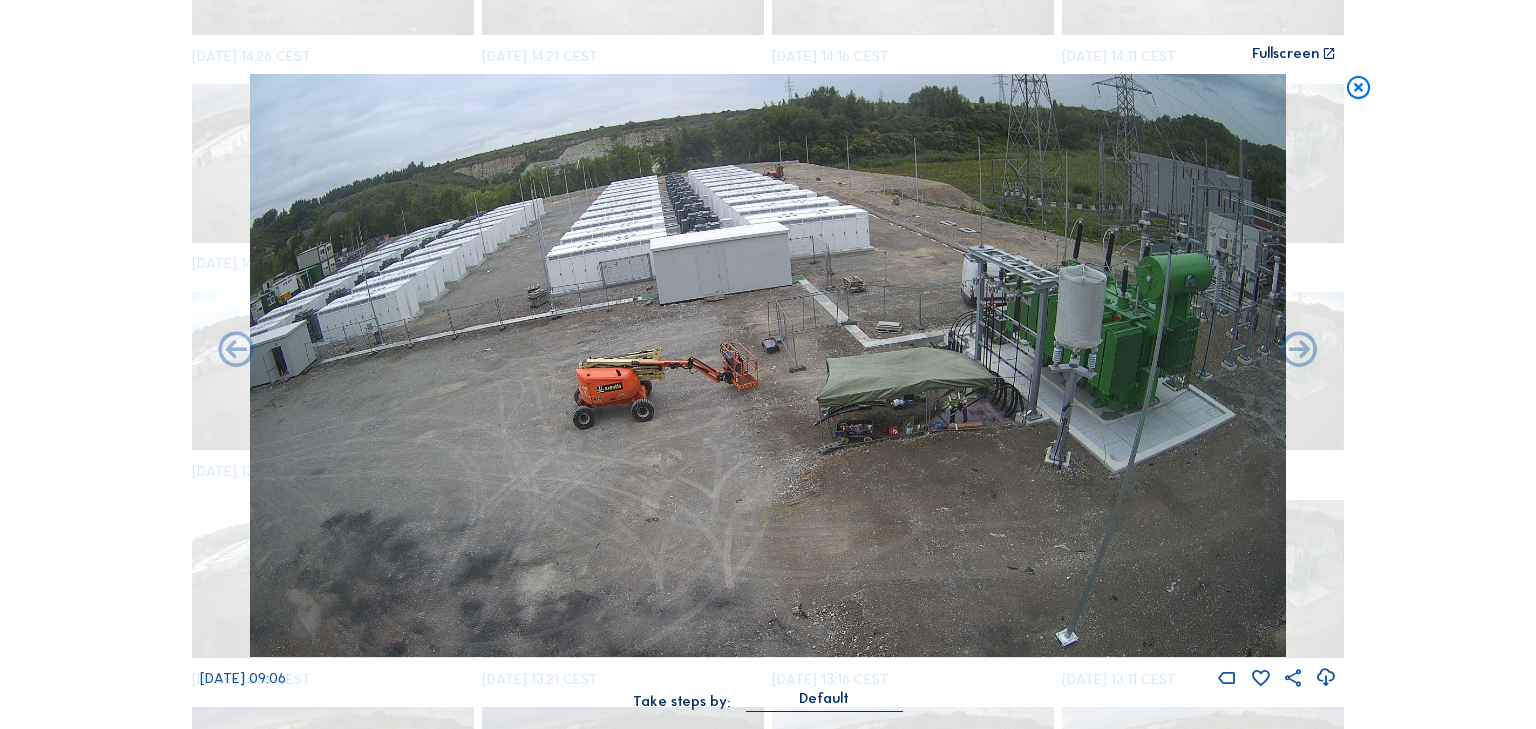 click at bounding box center [1299, 351] 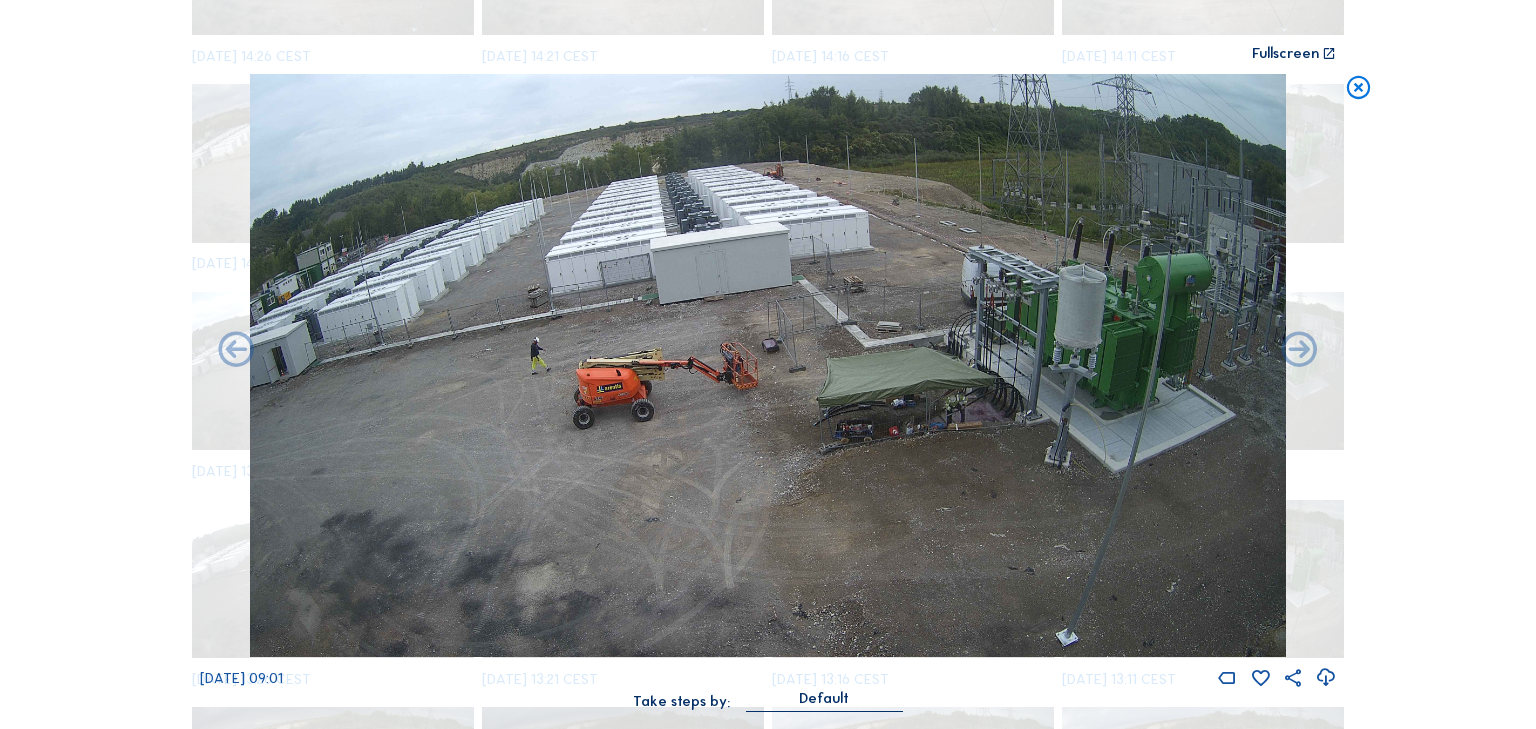 click at bounding box center [1299, 351] 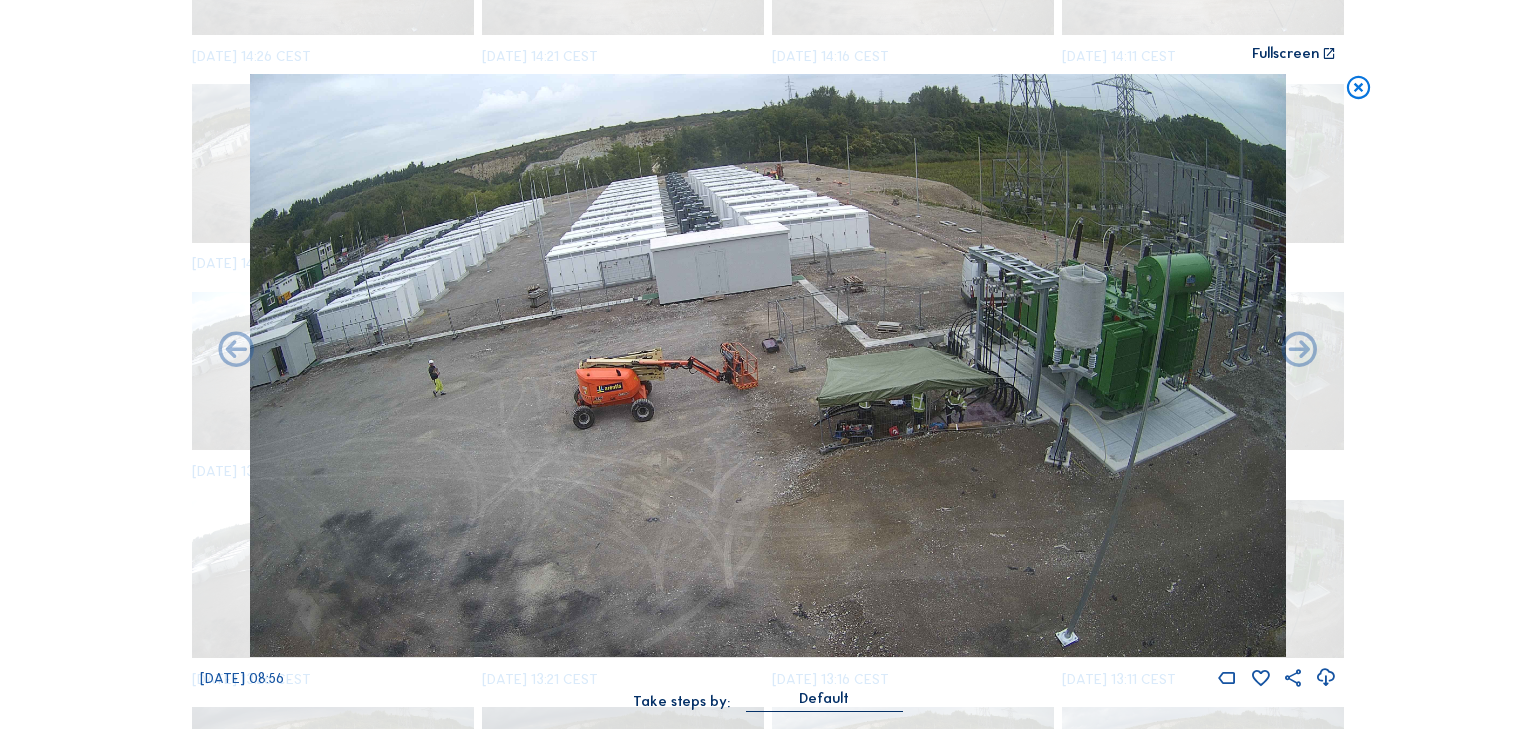 click at bounding box center [1299, 351] 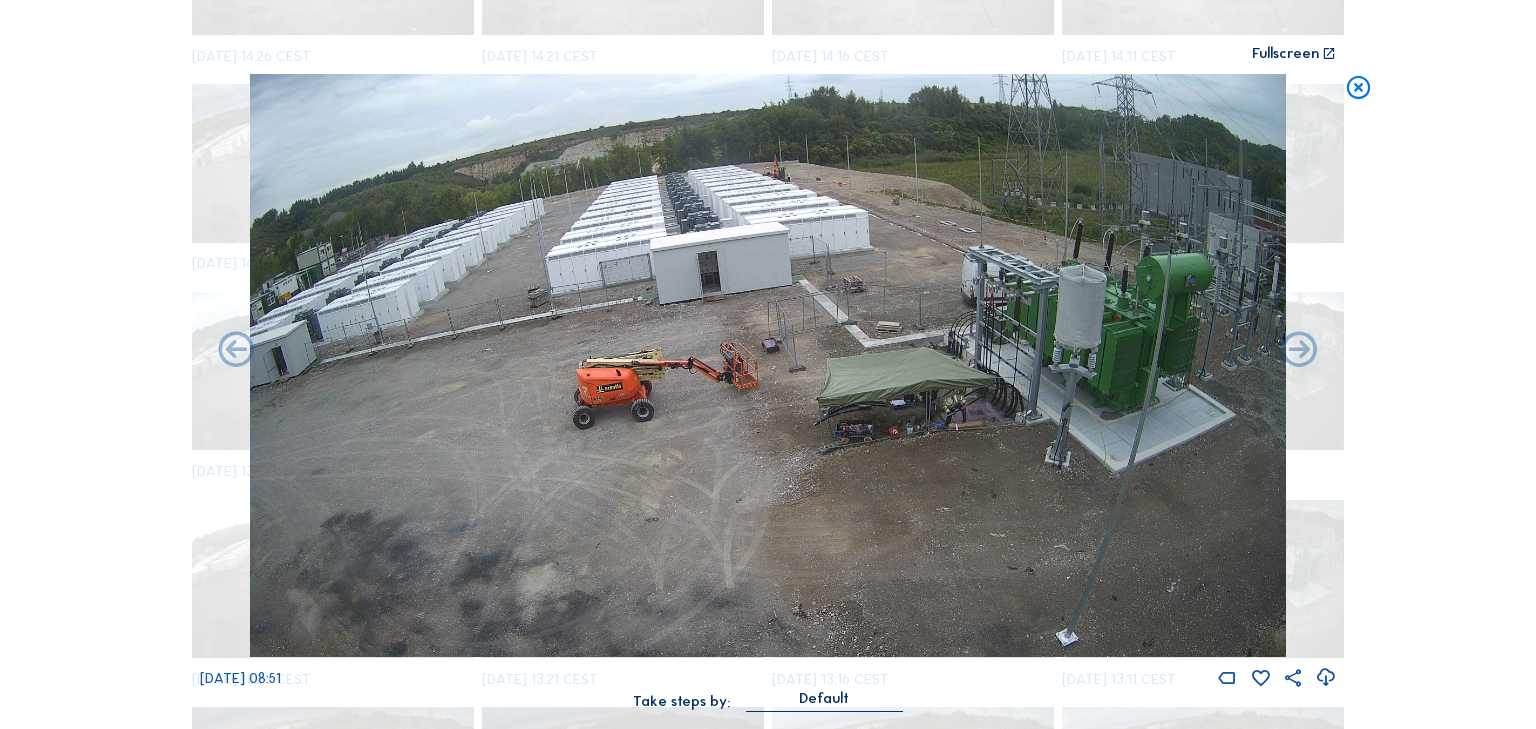 click at bounding box center (1299, 351) 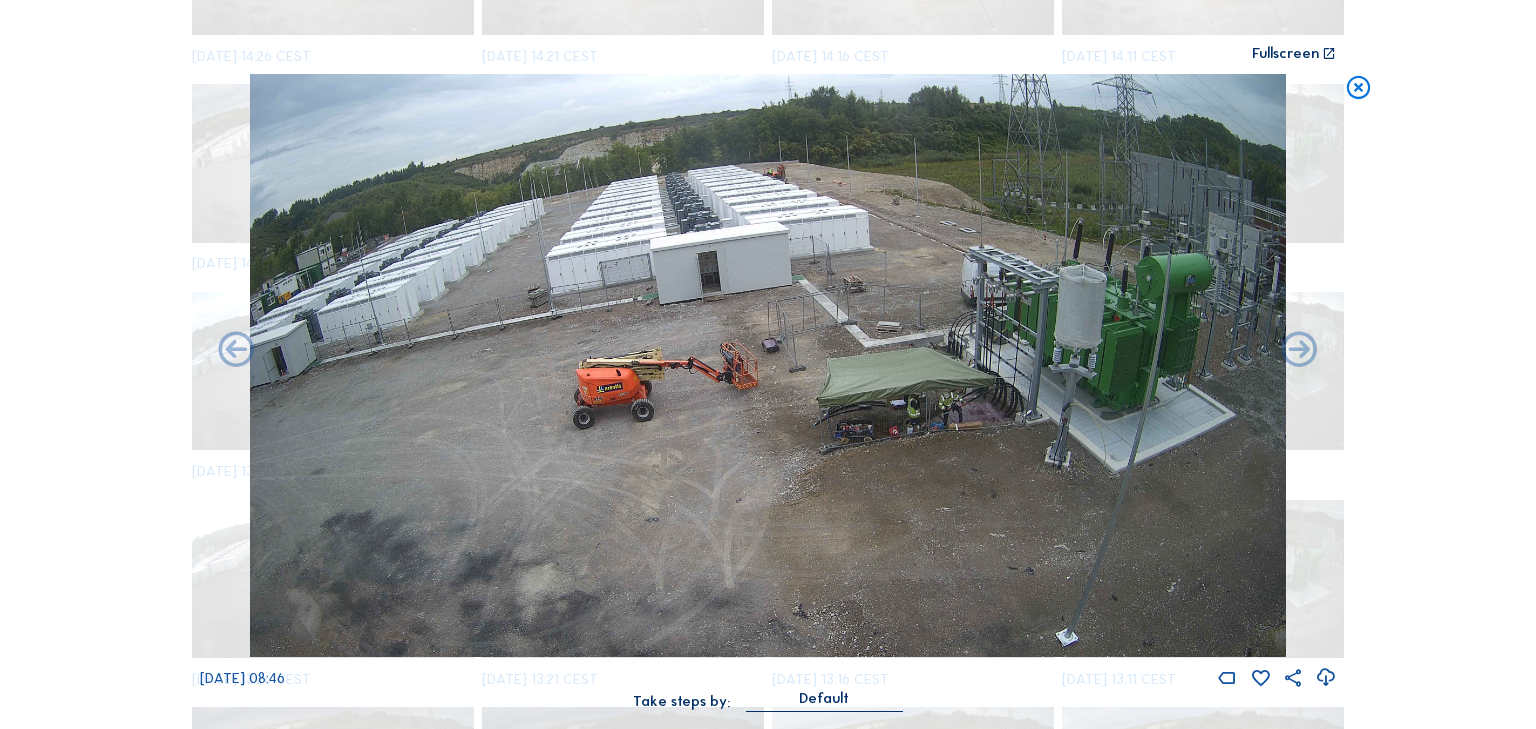 click at bounding box center [1299, 351] 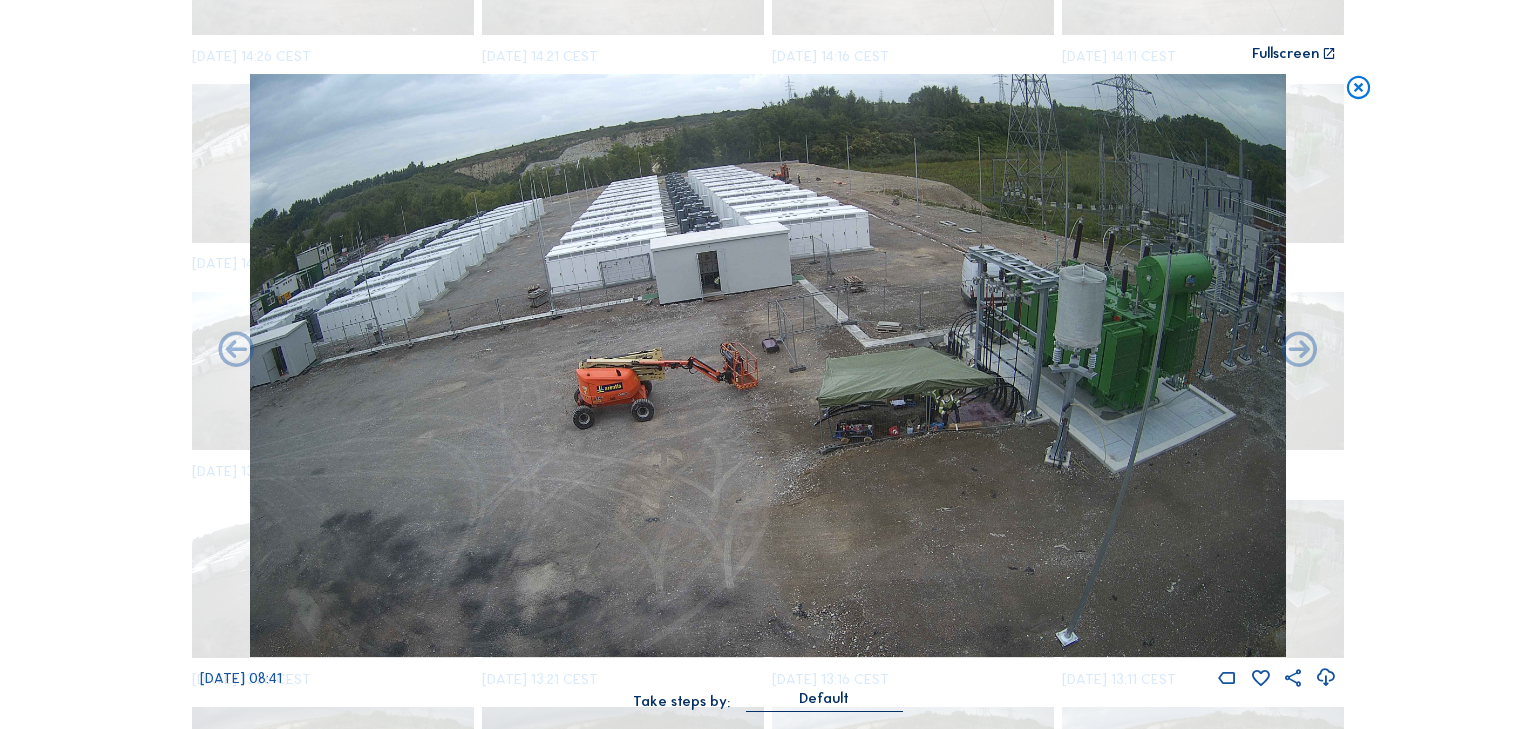 click at bounding box center [1299, 351] 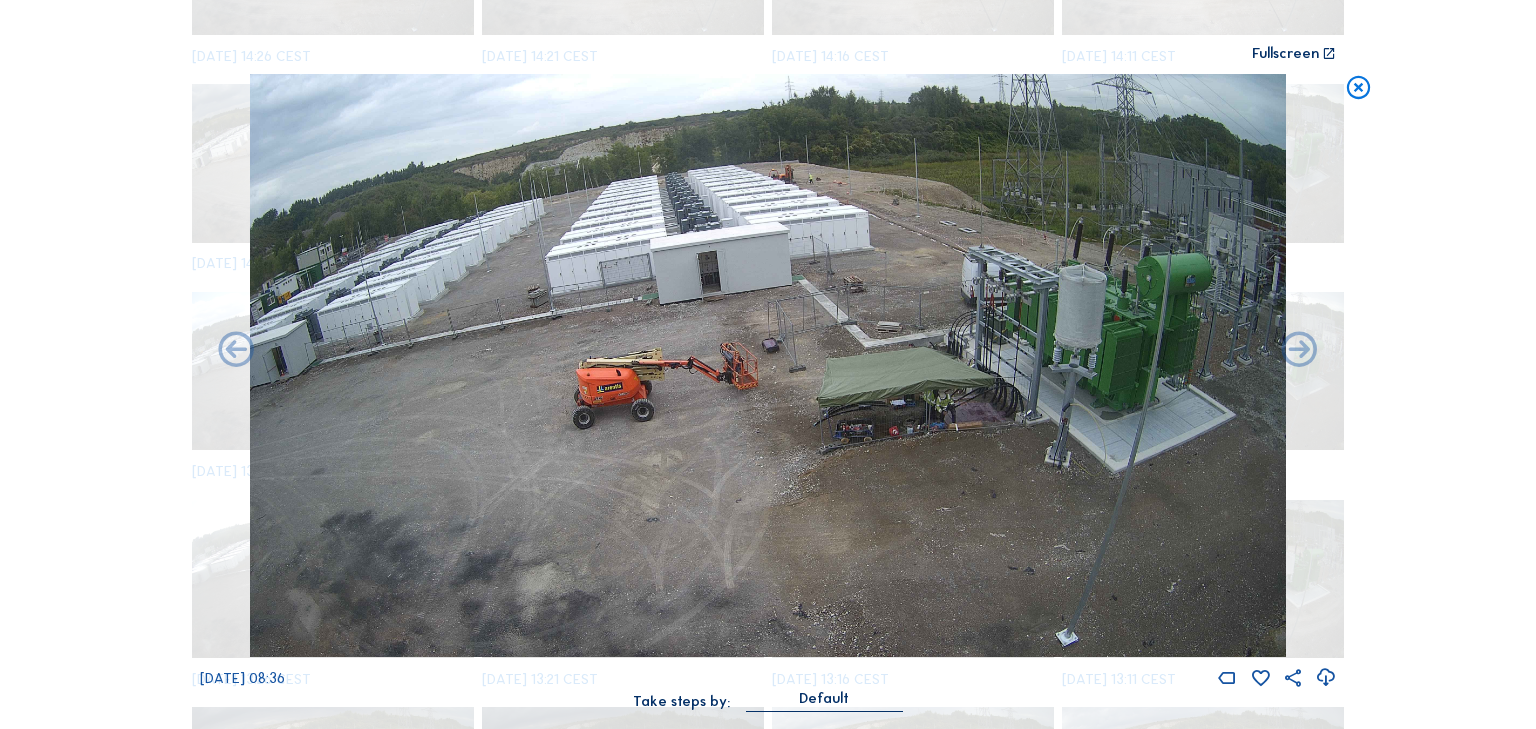 click at bounding box center [1299, 351] 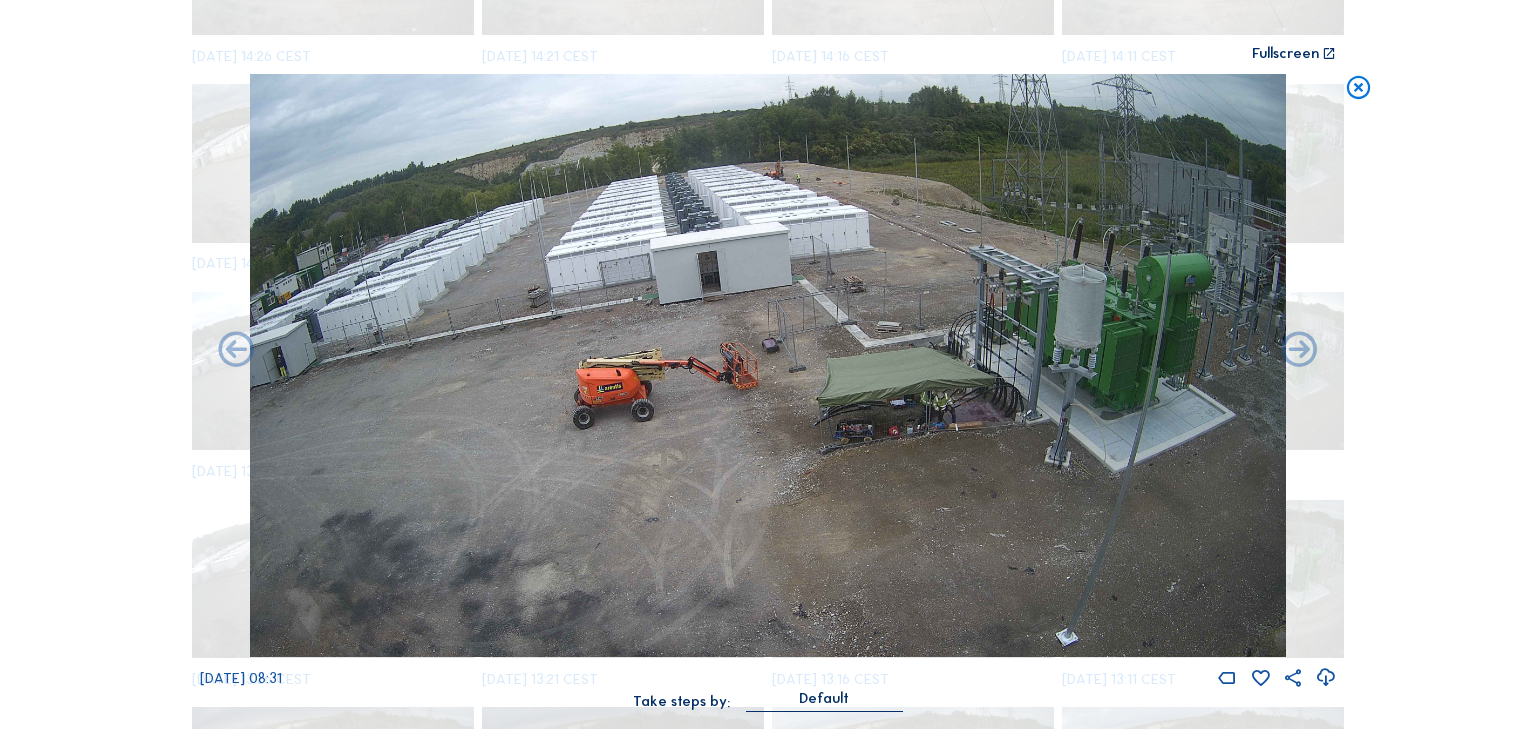 click at bounding box center (1299, 351) 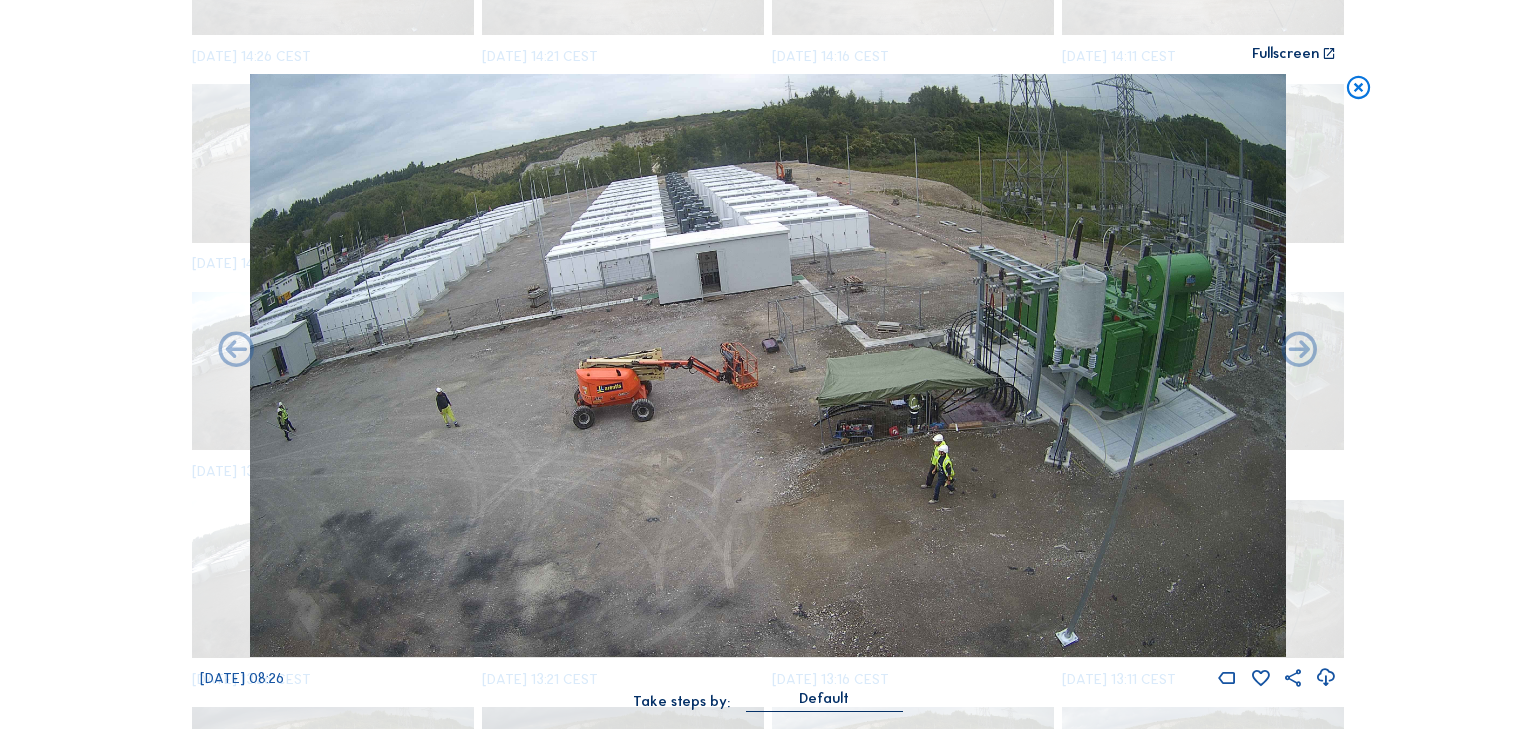 click at bounding box center (1299, 351) 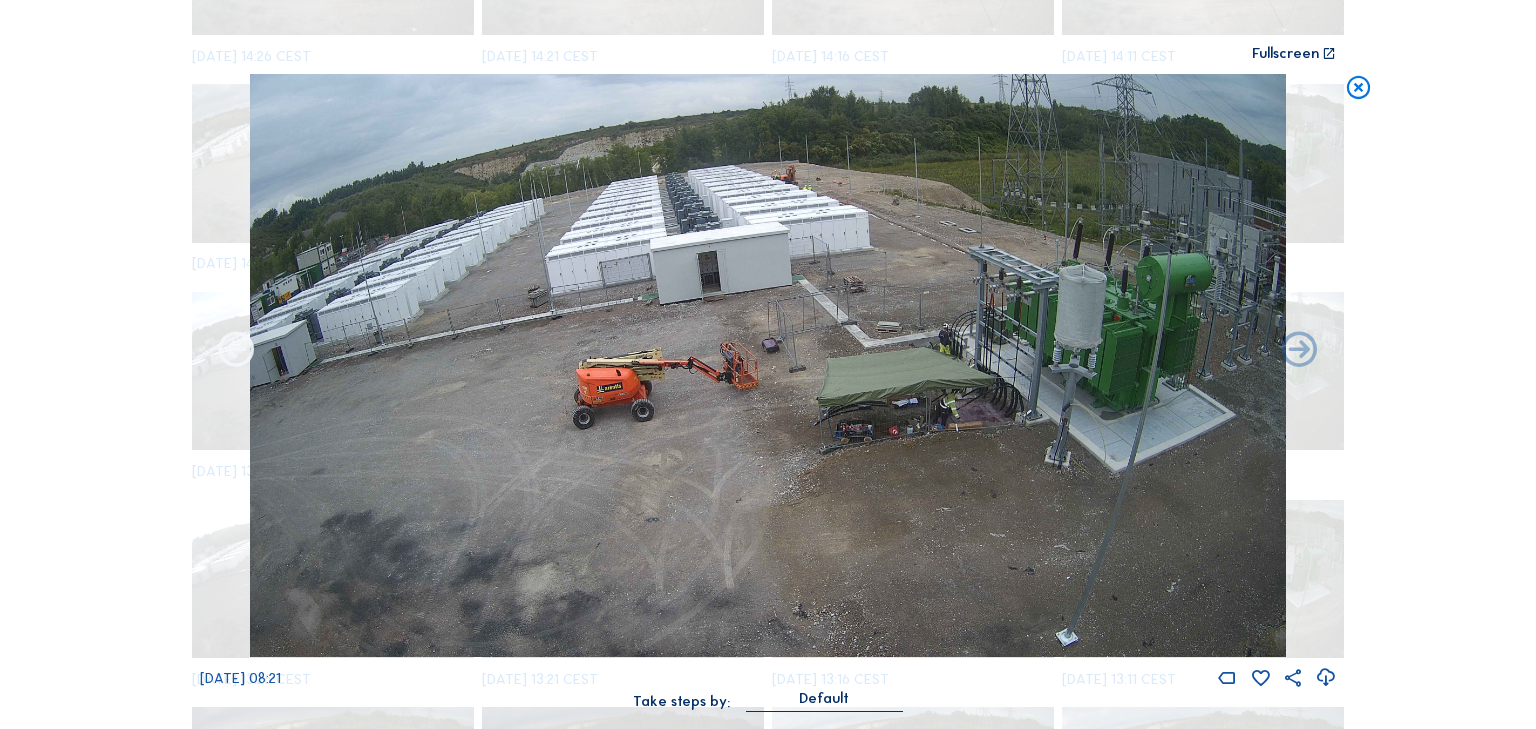 click at bounding box center (236, 351) 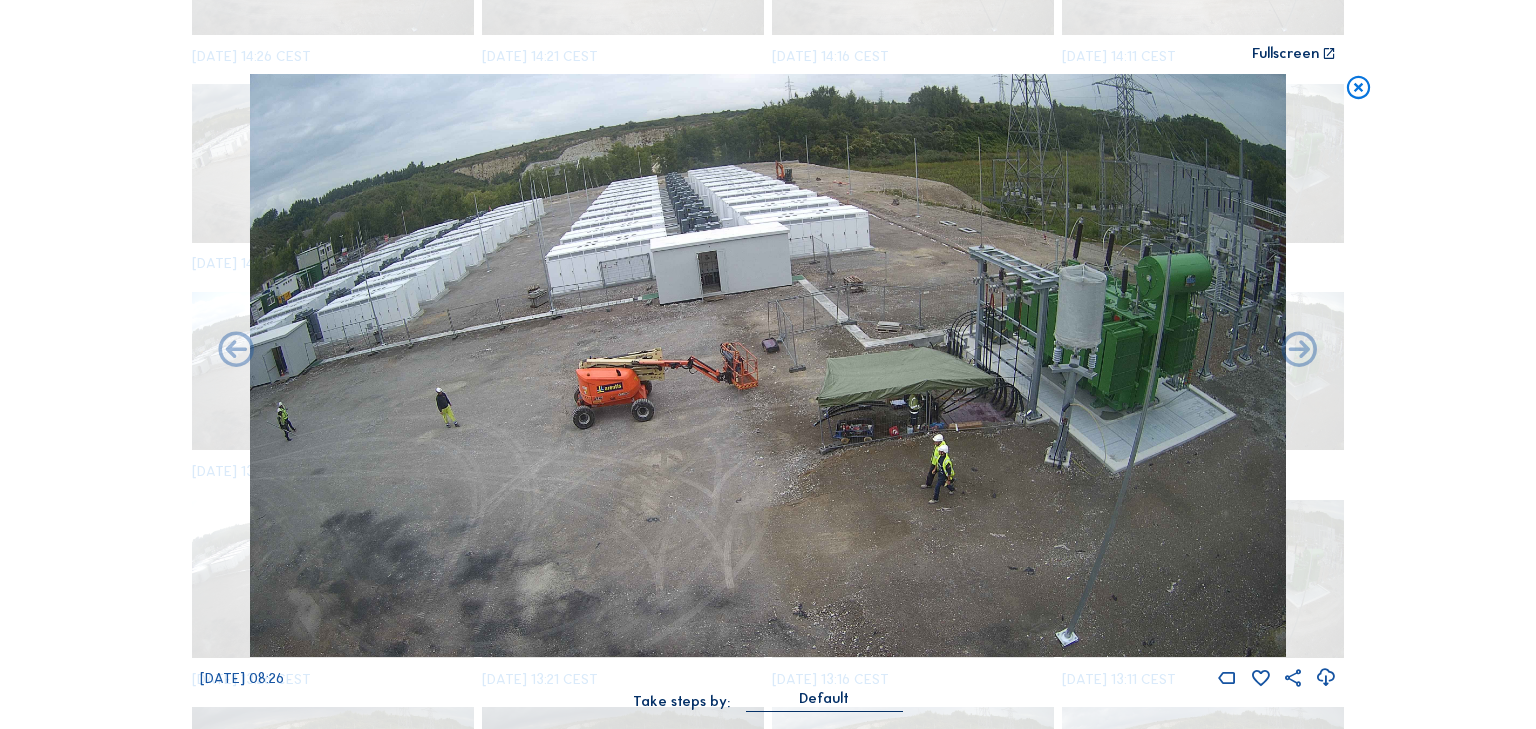 click at bounding box center [236, 351] 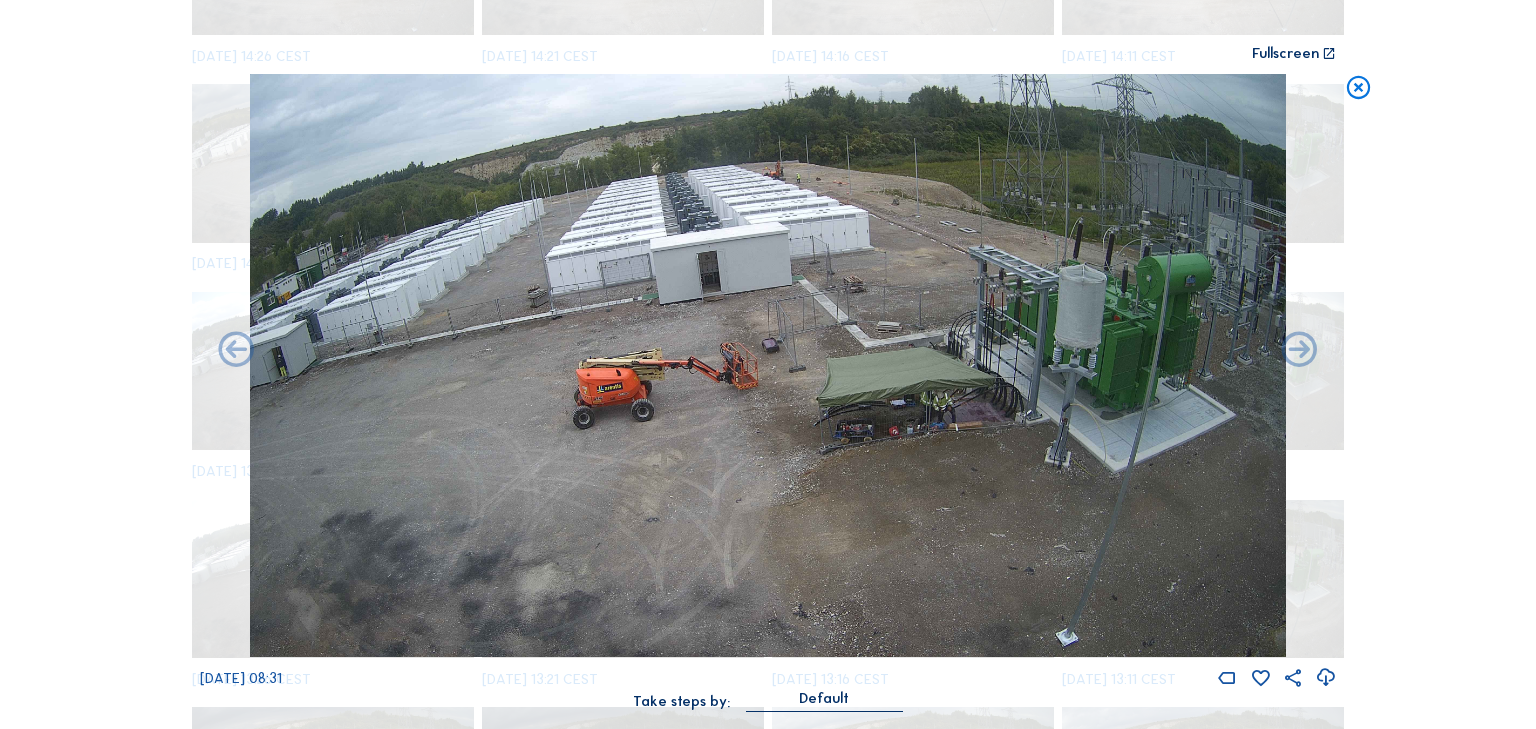 click at bounding box center (236, 351) 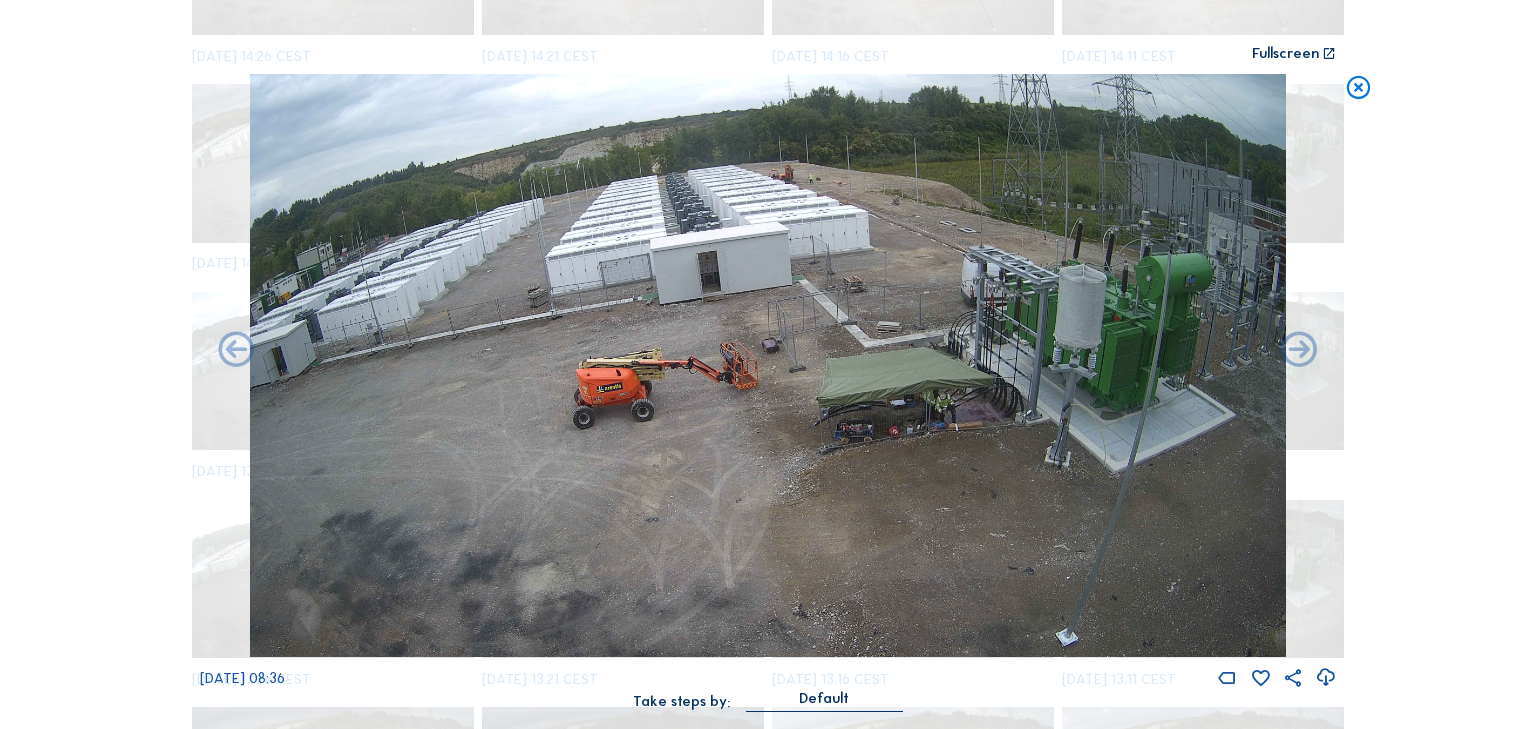 click at bounding box center [1358, 88] 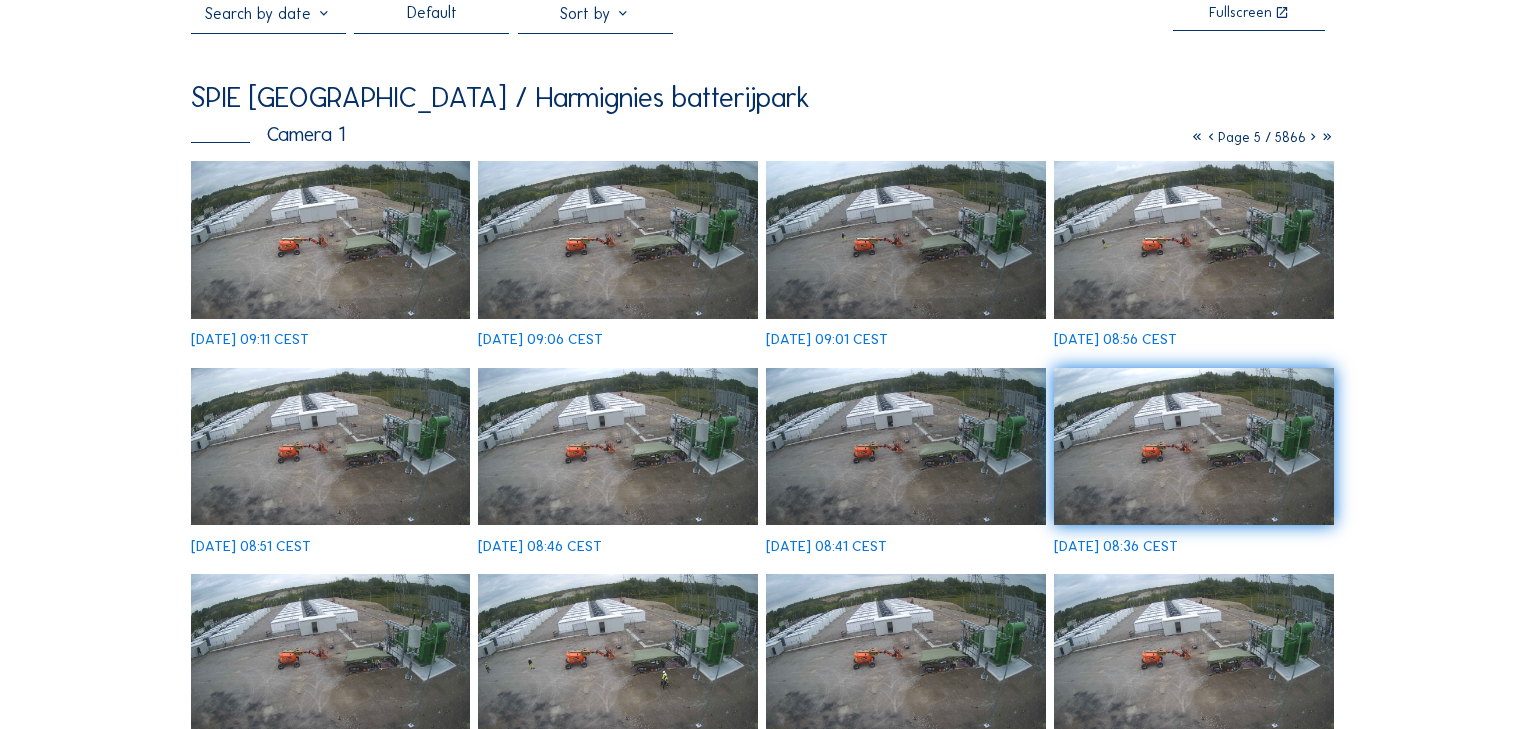 scroll, scrollTop: 0, scrollLeft: 0, axis: both 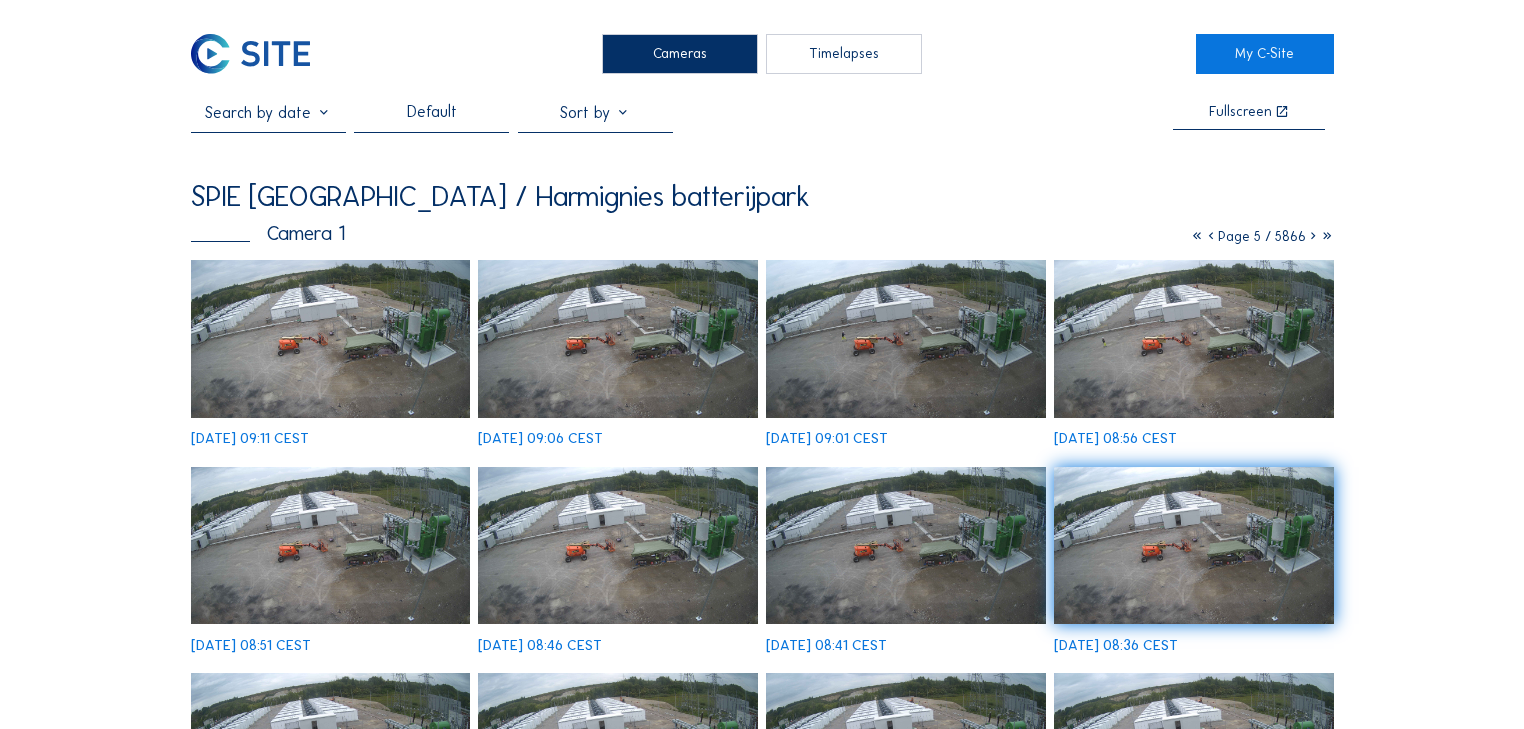 click at bounding box center (331, 338) 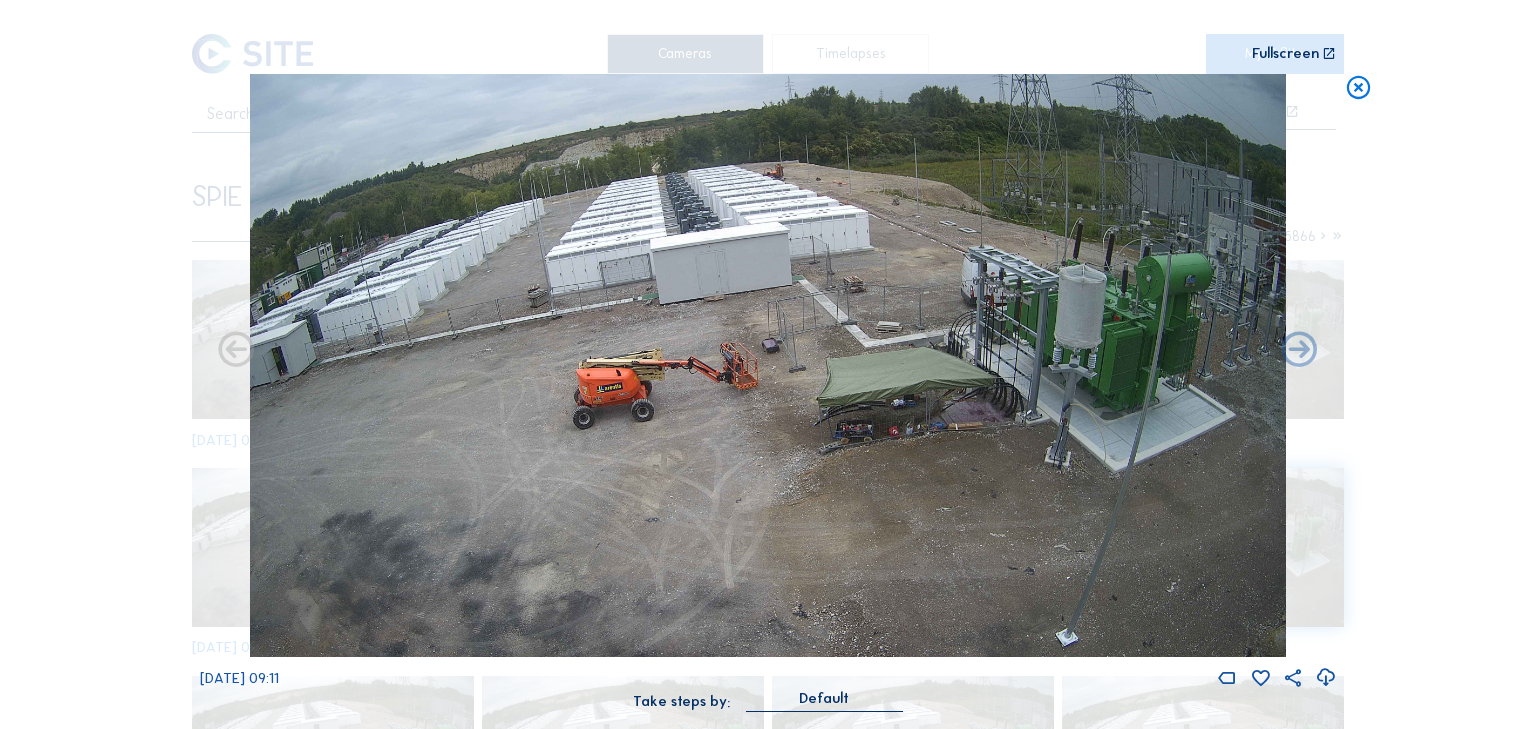 click at bounding box center [236, 351] 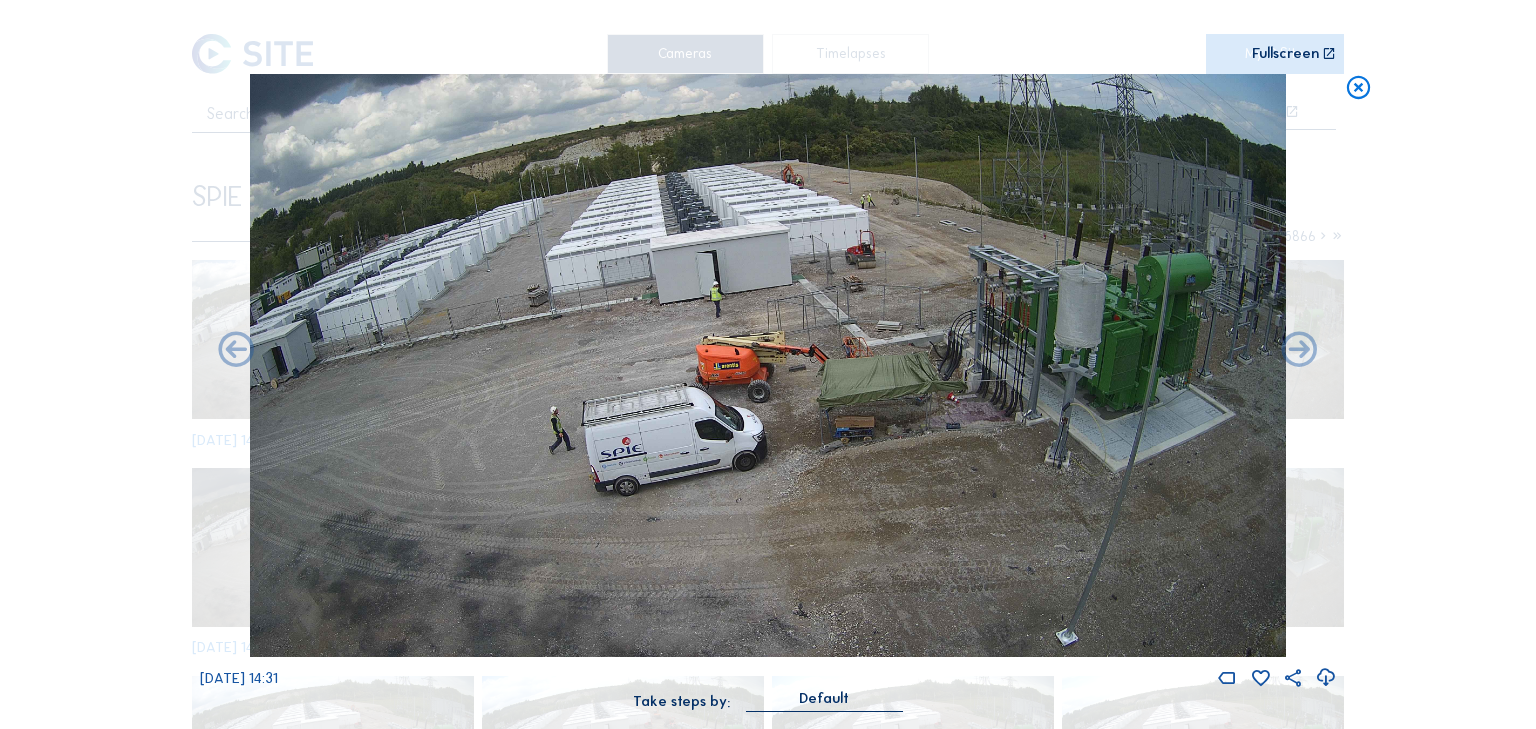 click at bounding box center (1358, 88) 